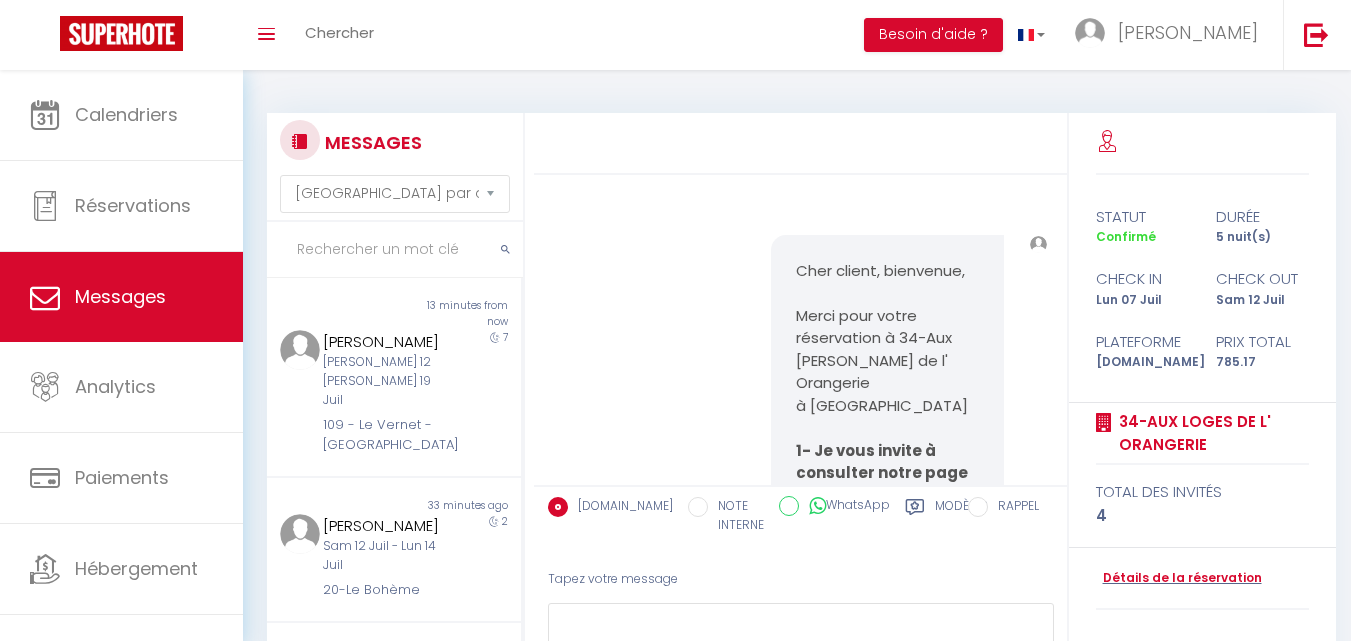 select on "message" 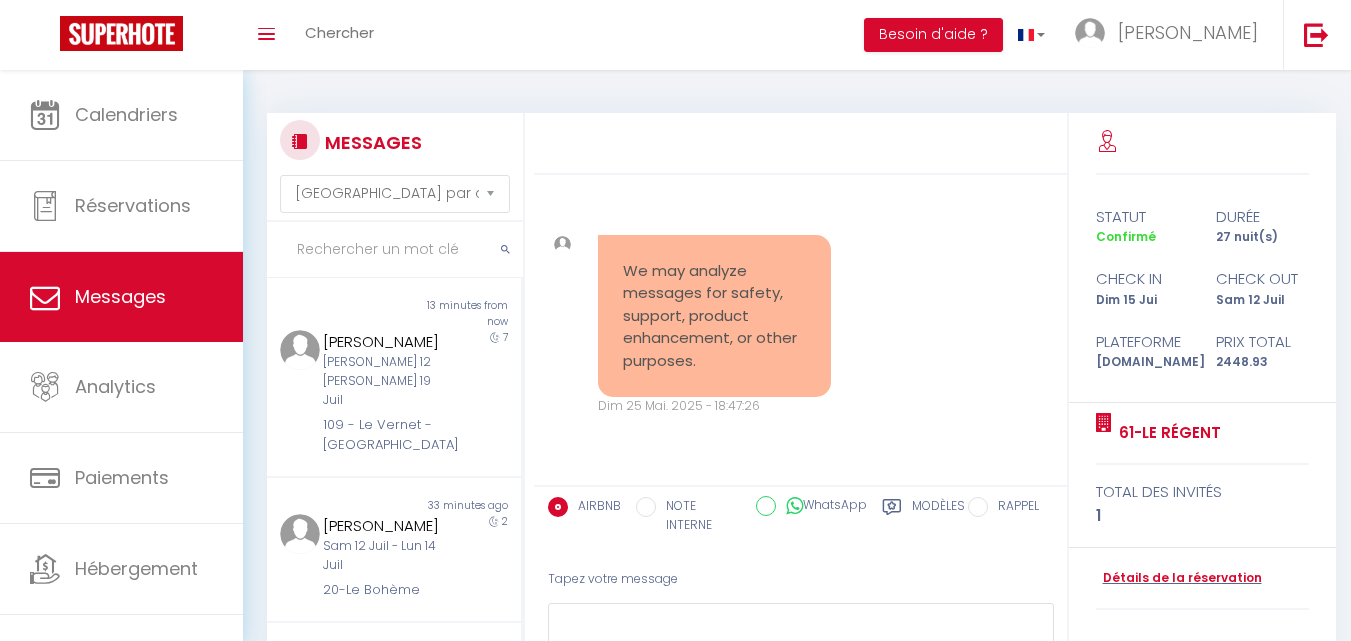 scroll, scrollTop: 0, scrollLeft: 0, axis: both 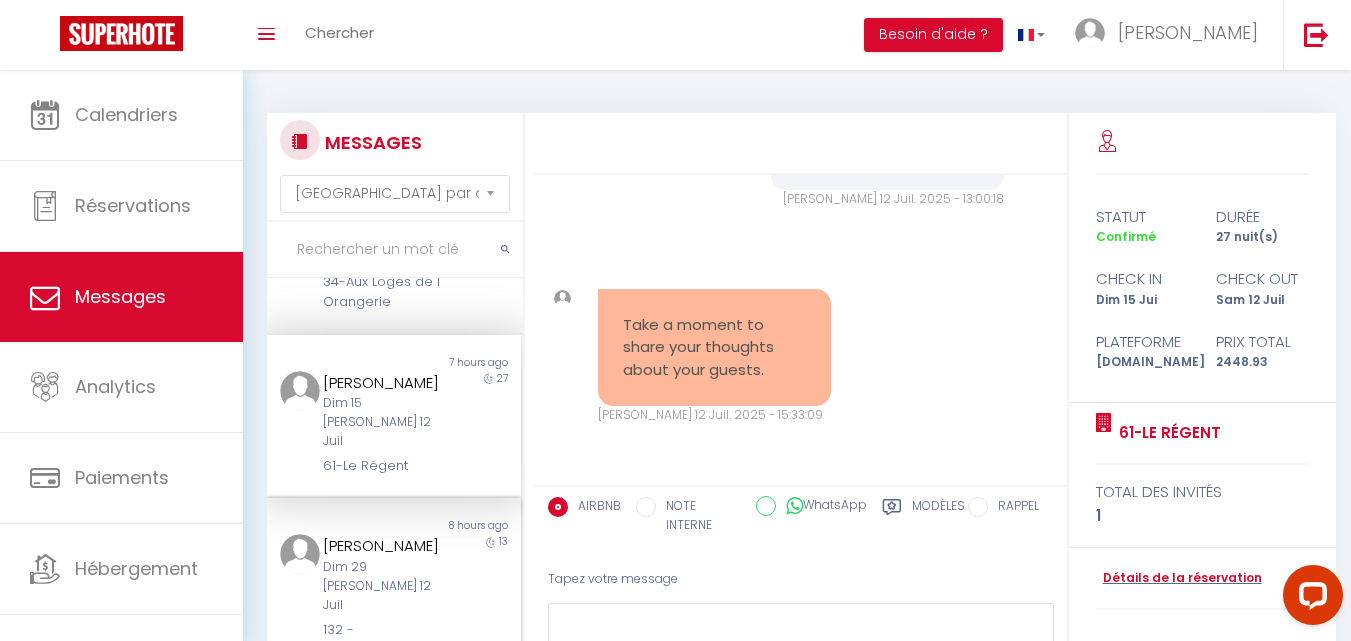 click on "[PERSON_NAME]" at bounding box center (384, 546) 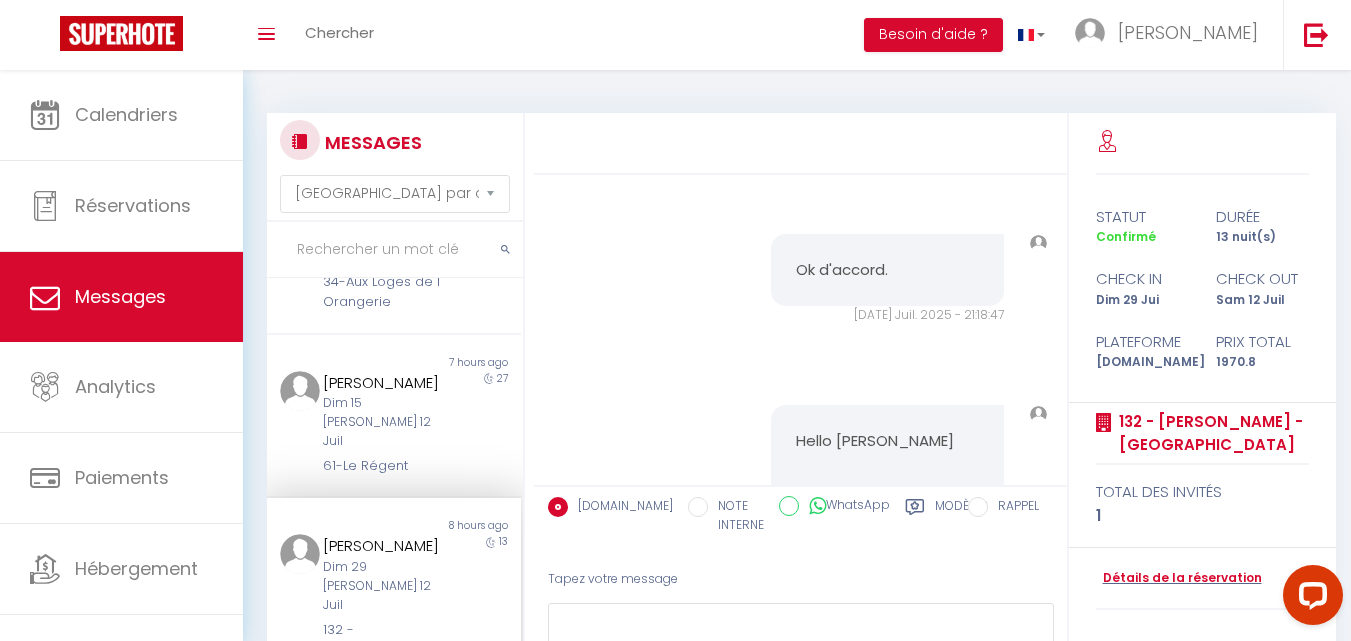 scroll, scrollTop: 28395, scrollLeft: 0, axis: vertical 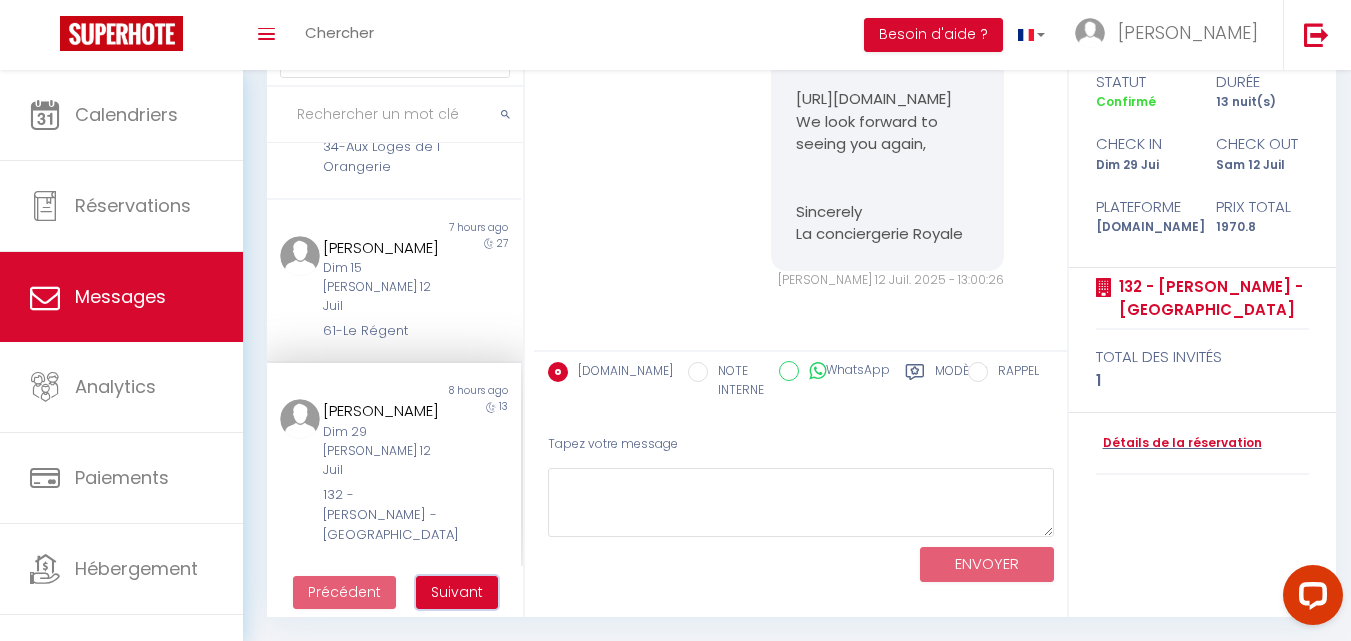 click on "Suivant" at bounding box center (457, 592) 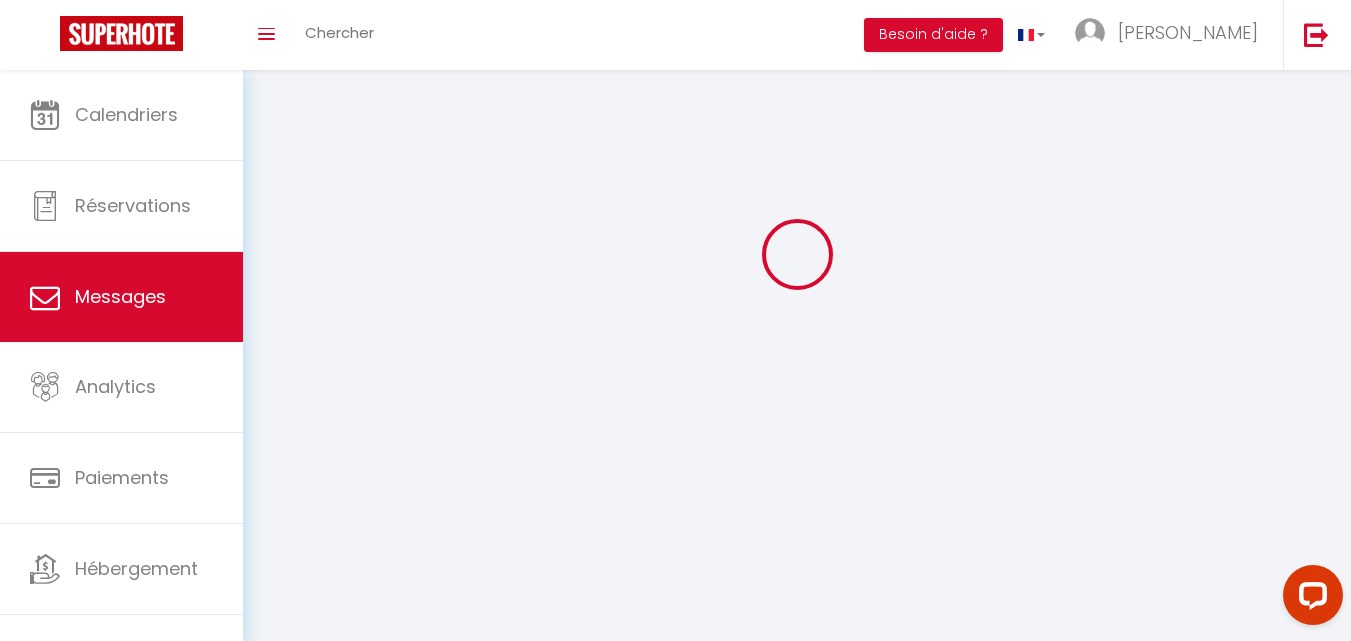 scroll, scrollTop: 70, scrollLeft: 0, axis: vertical 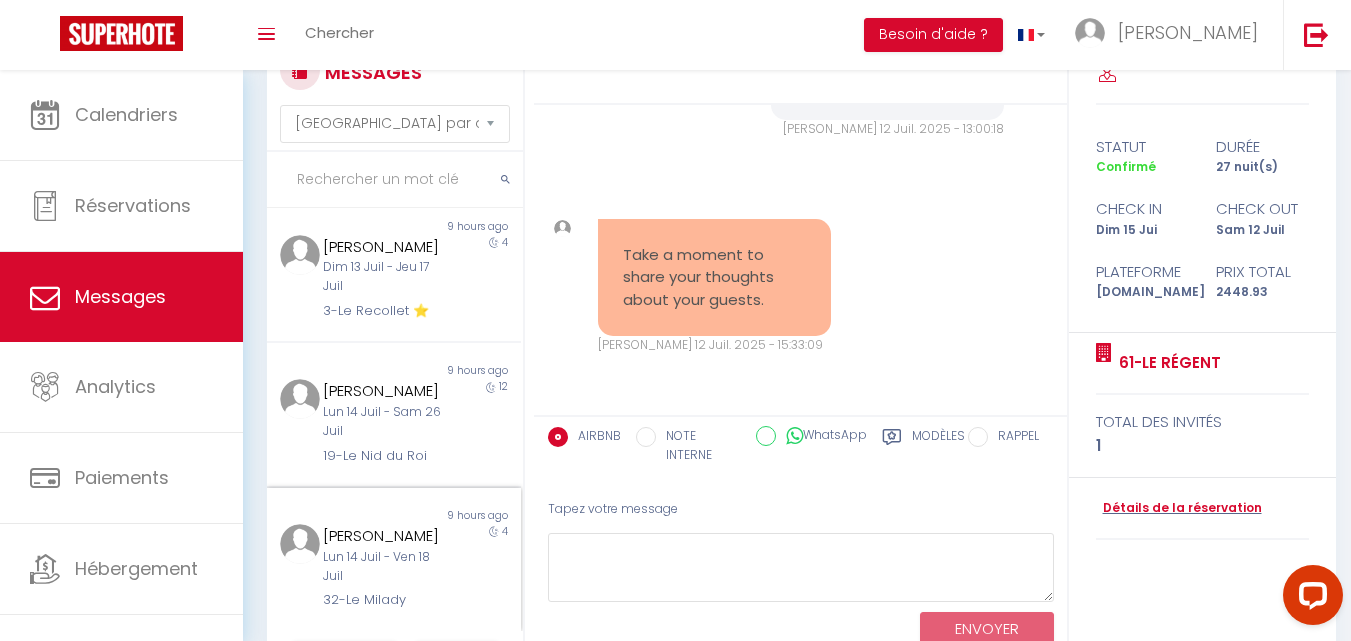 click on "Lun 14 Juil - Ven 18 Juil" at bounding box center (384, 567) 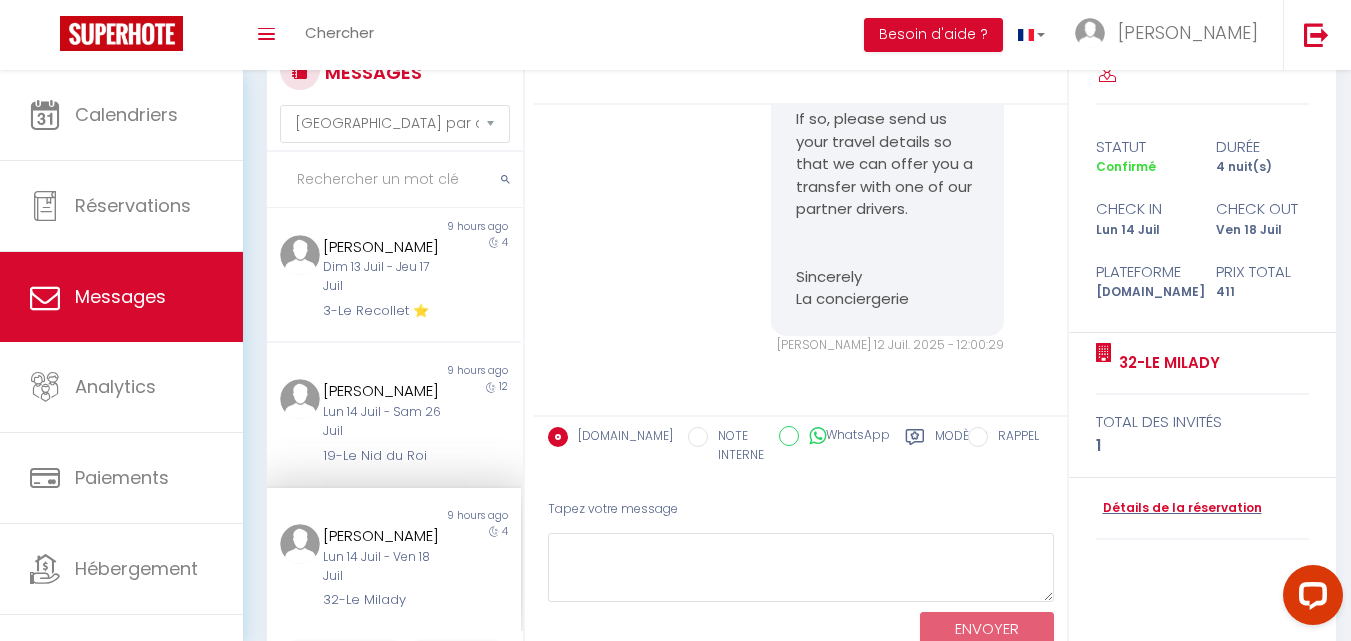 scroll, scrollTop: 135, scrollLeft: 0, axis: vertical 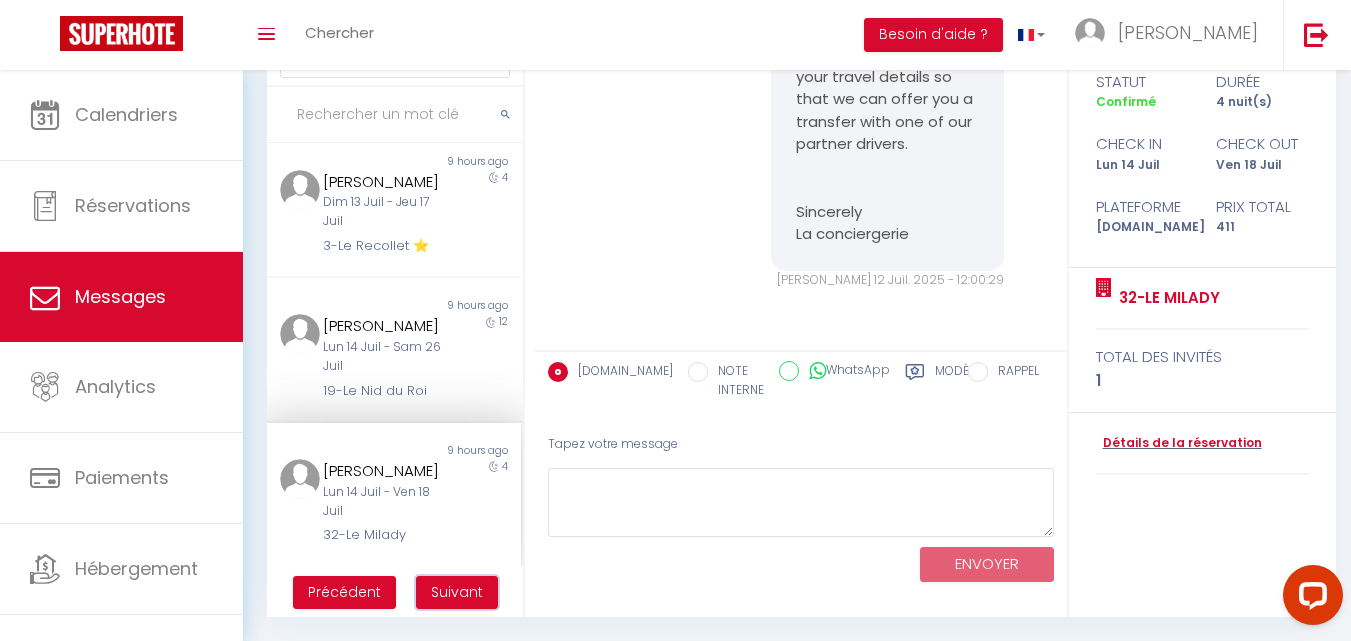 click on "Suivant" at bounding box center [457, 592] 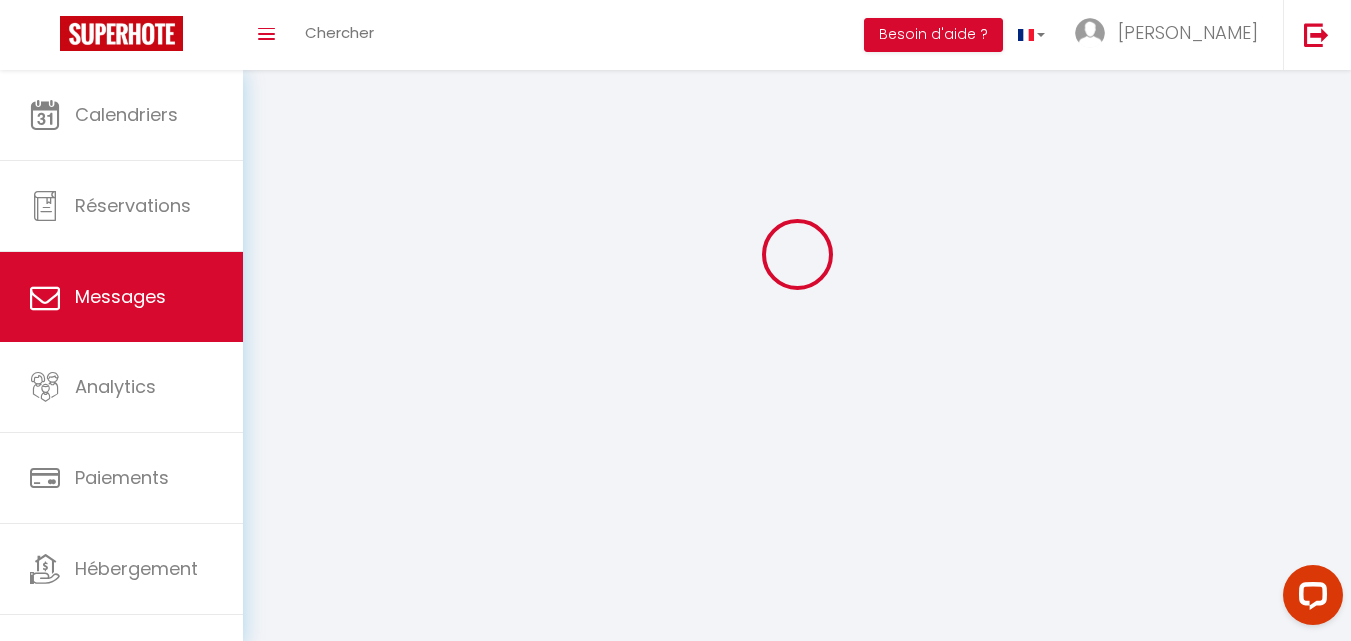scroll, scrollTop: 70, scrollLeft: 0, axis: vertical 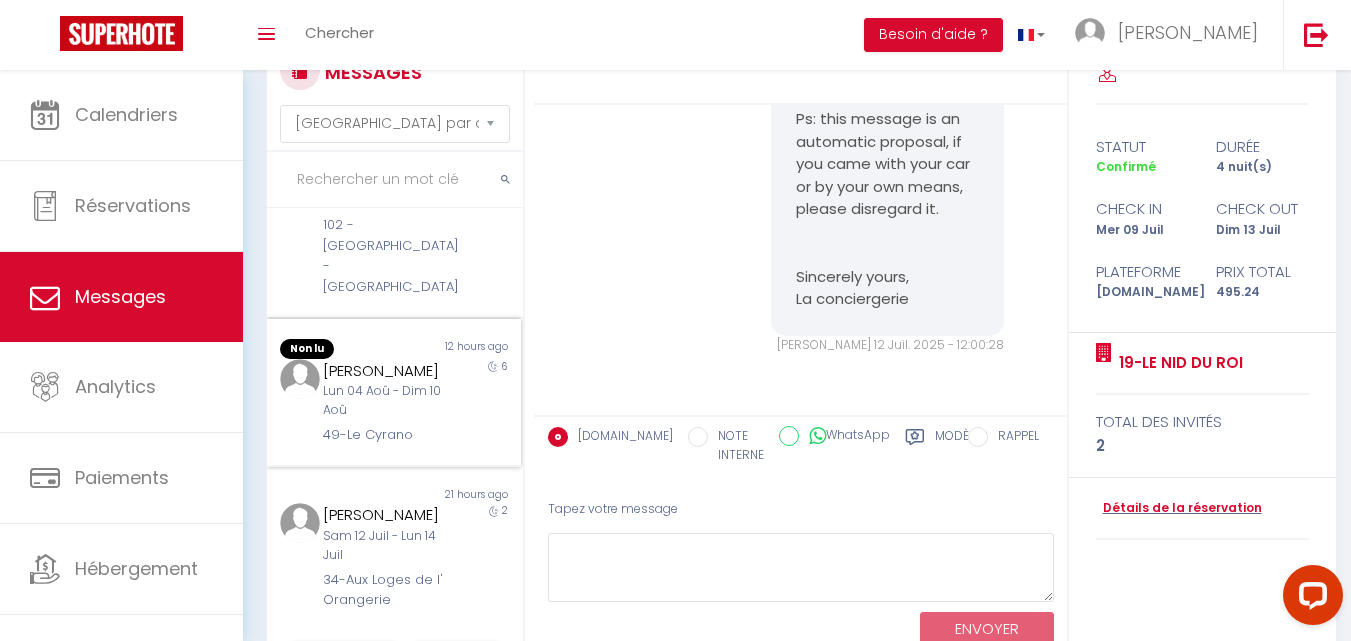click on "[PERSON_NAME]" at bounding box center [384, 371] 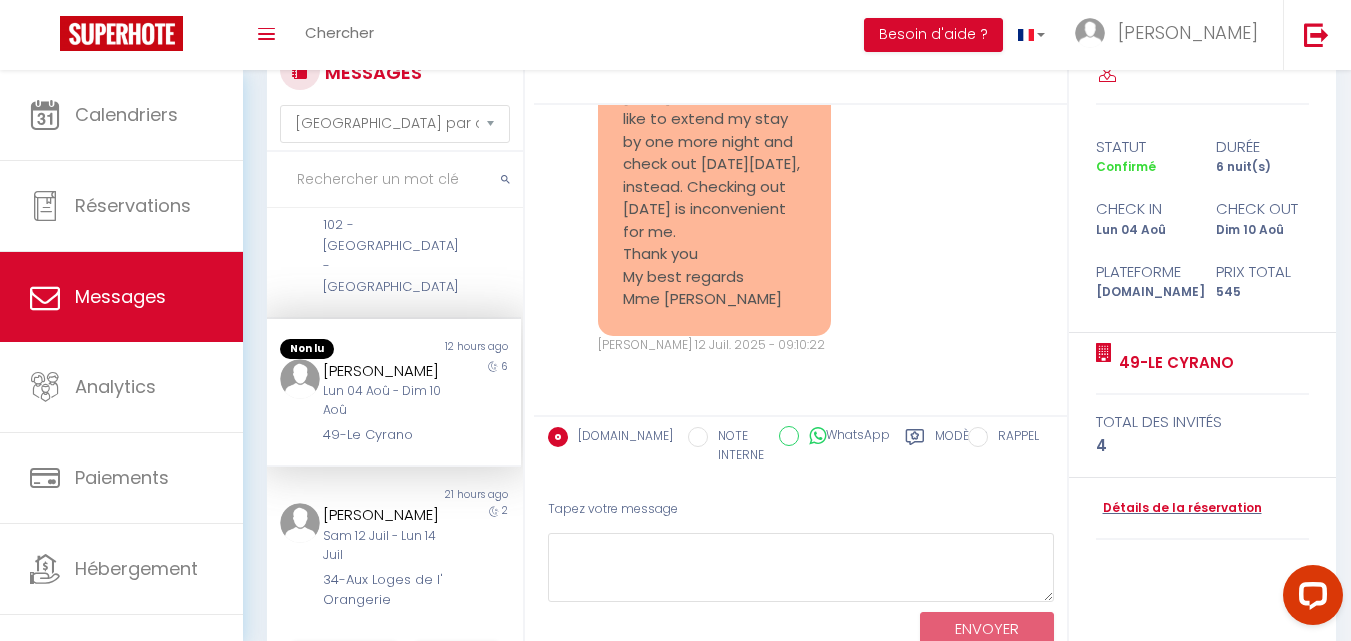 scroll, scrollTop: 3335, scrollLeft: 0, axis: vertical 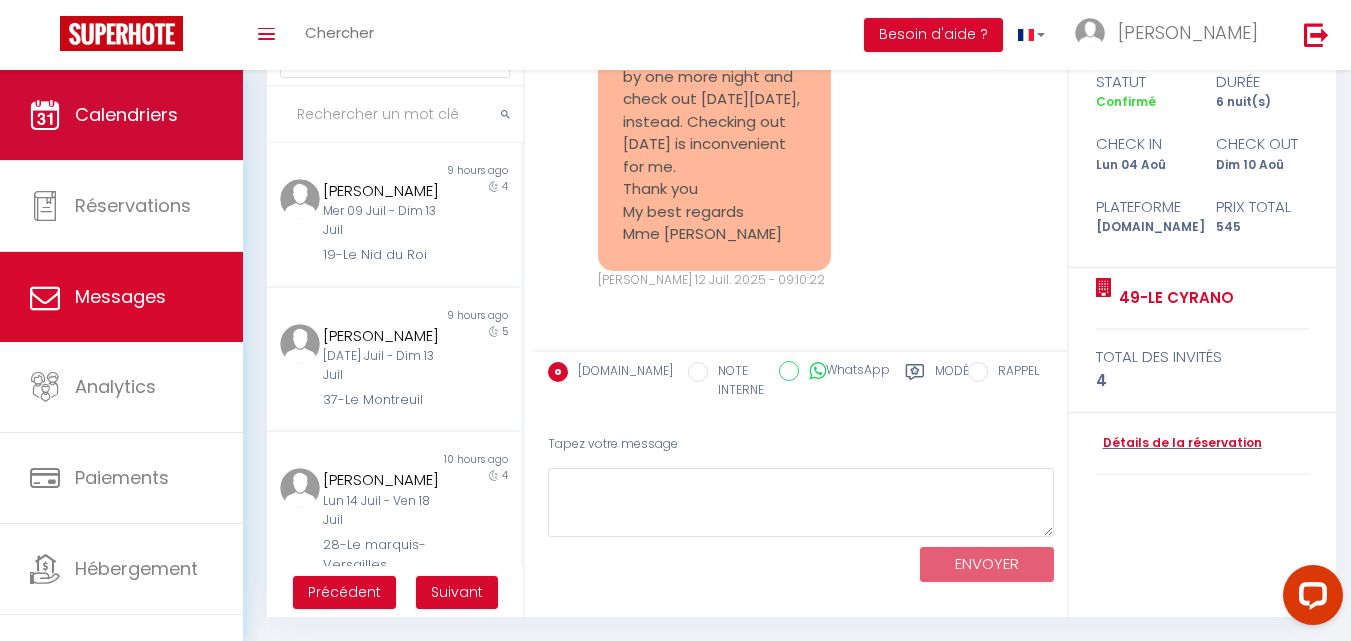 click on "Calendriers" at bounding box center (126, 114) 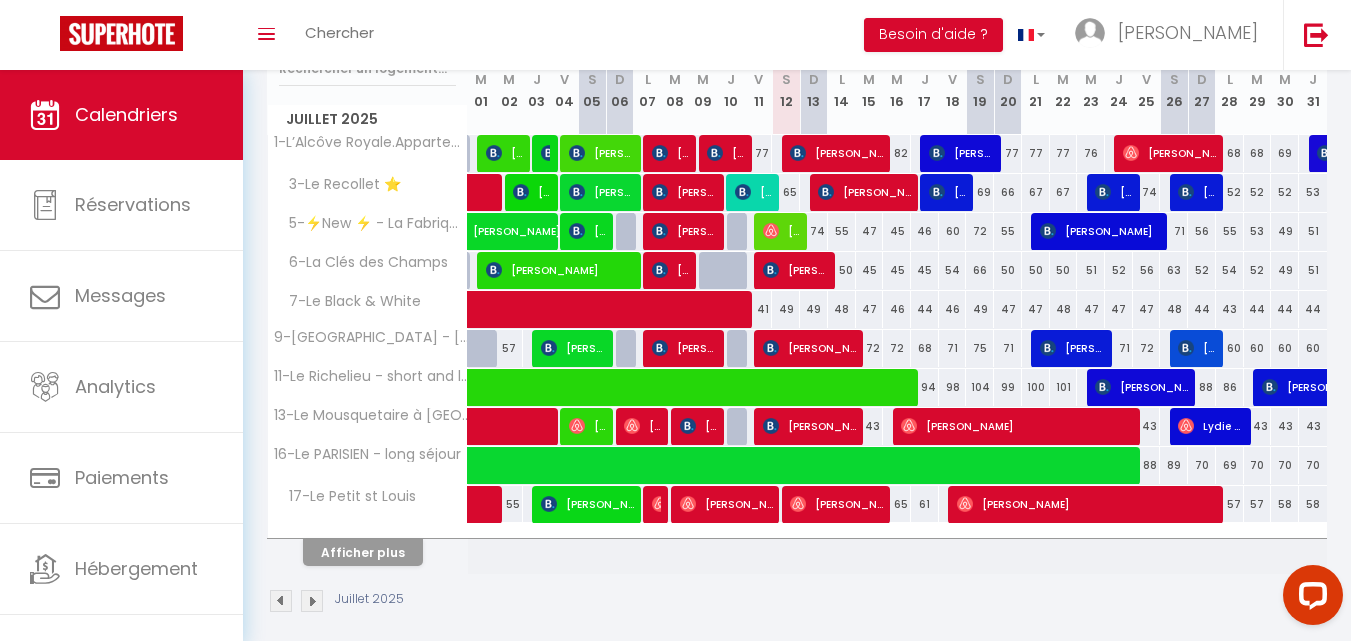 scroll, scrollTop: 298, scrollLeft: 0, axis: vertical 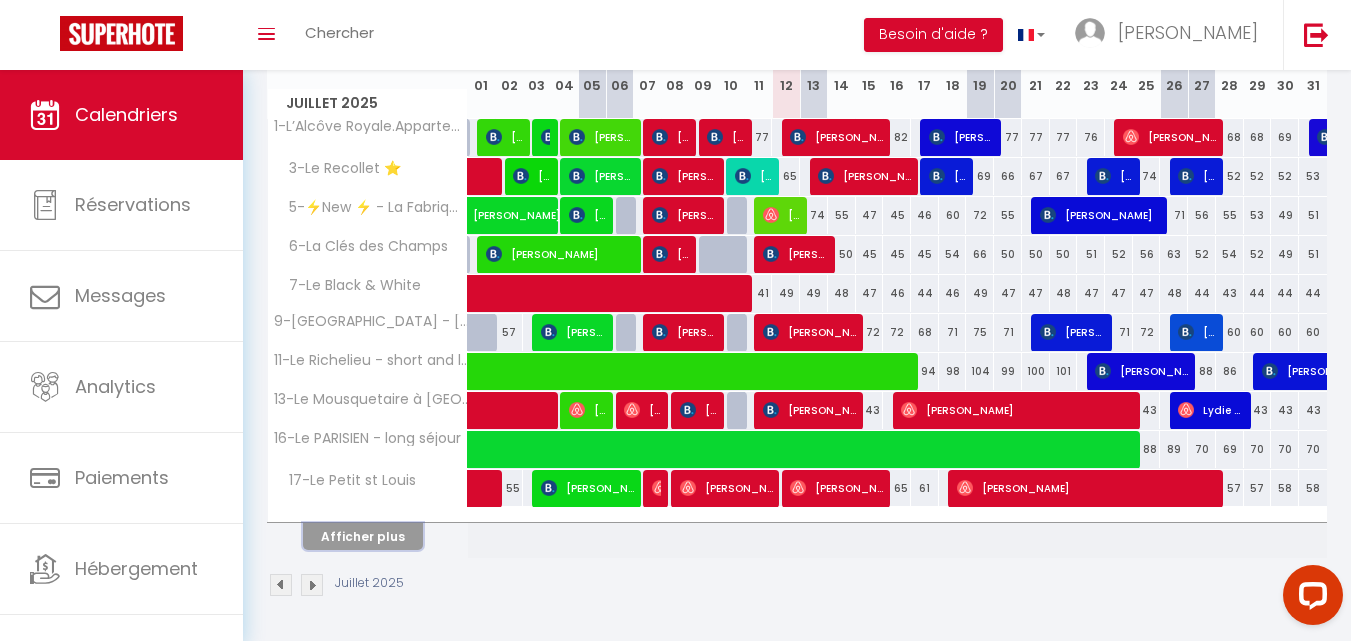 click on "Afficher plus" at bounding box center [363, 536] 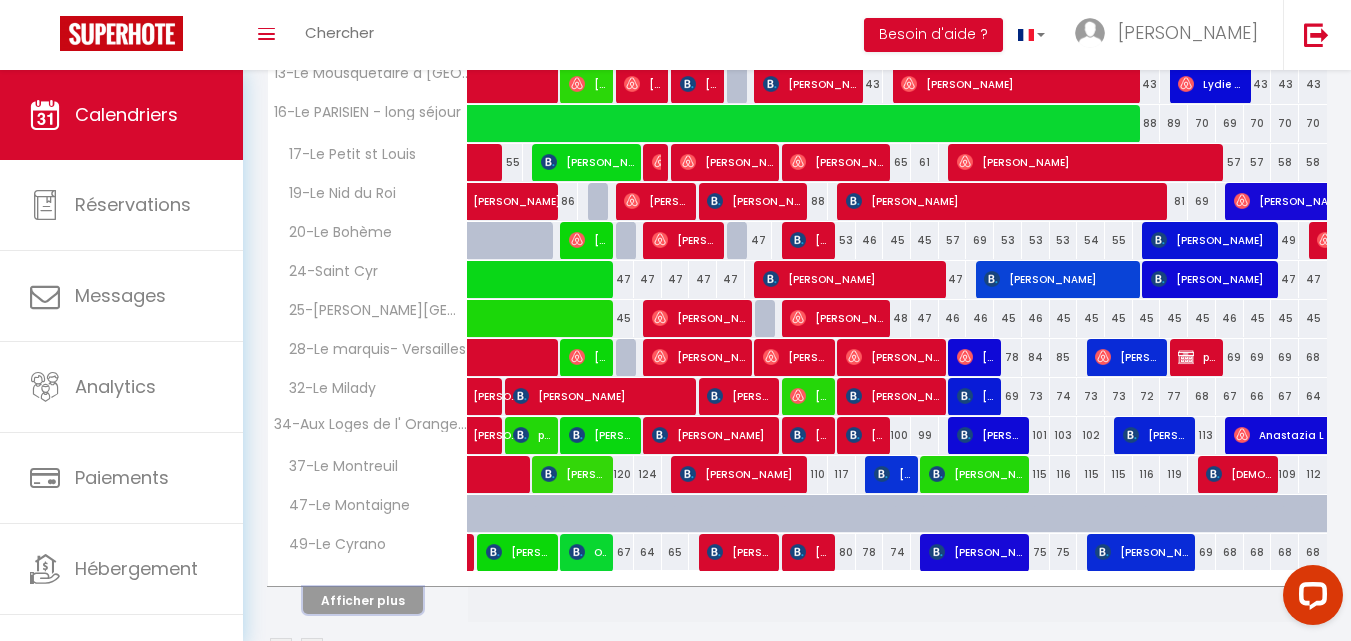 scroll, scrollTop: 688, scrollLeft: 0, axis: vertical 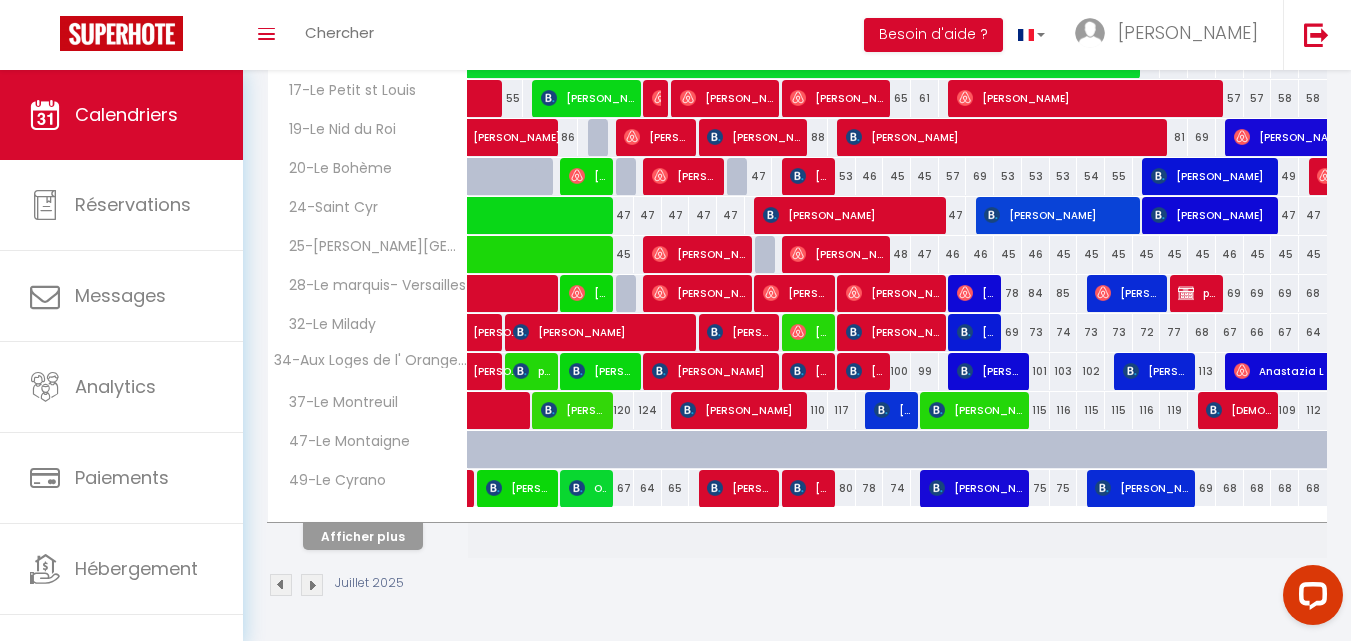 click on "67" at bounding box center [620, 488] 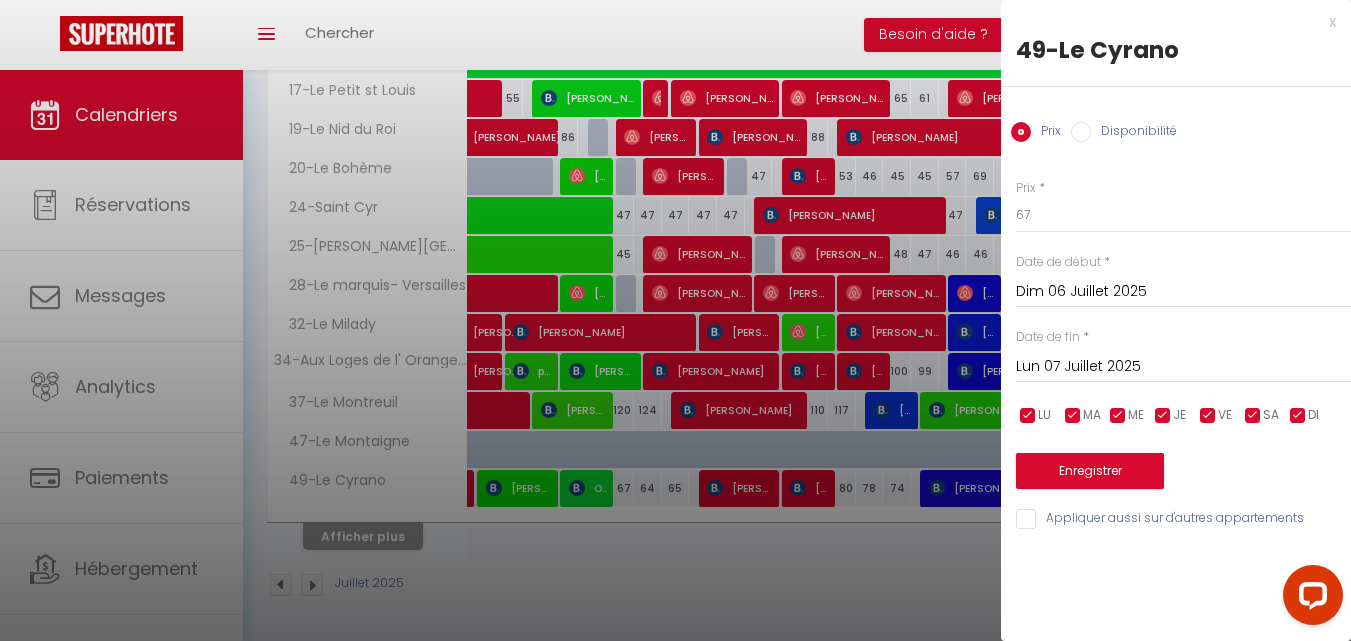 click at bounding box center [675, 320] 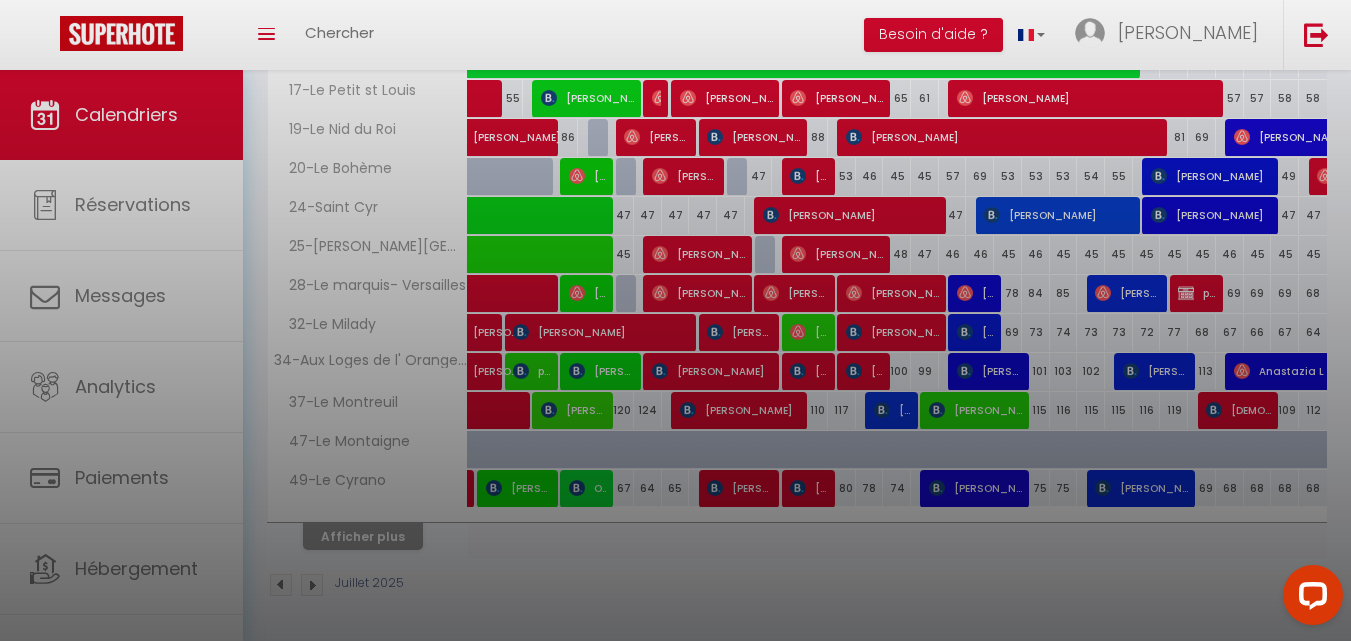 click at bounding box center [675, 320] 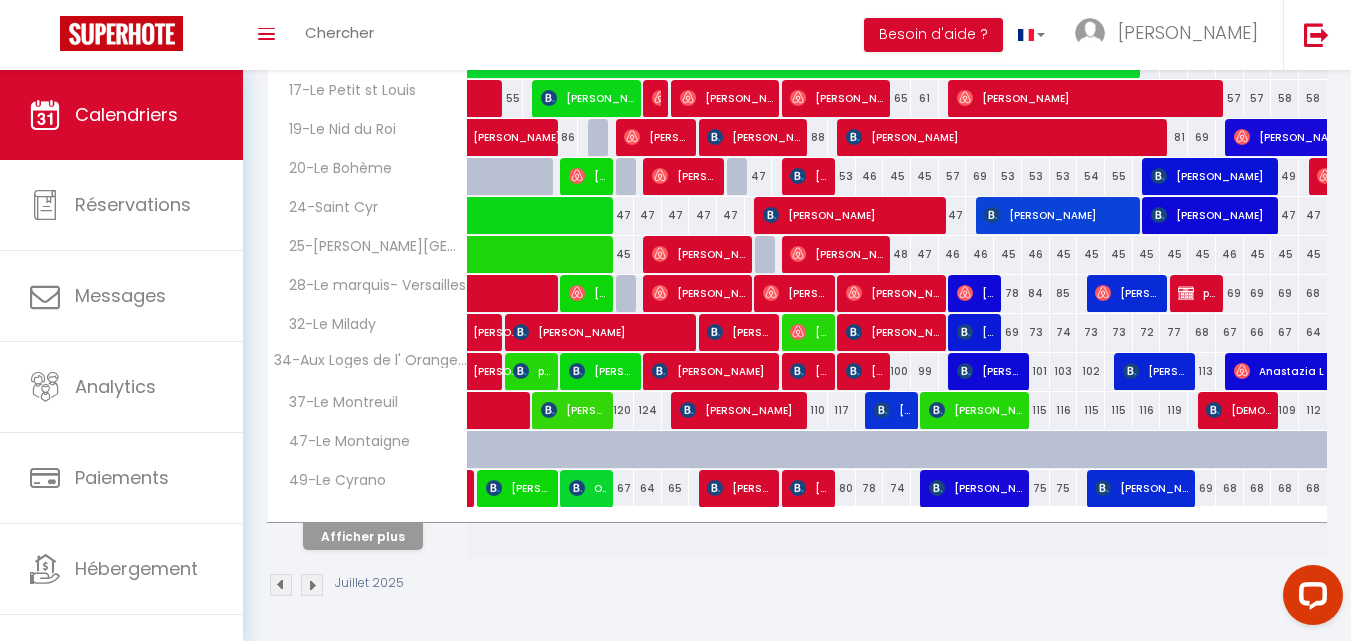 click on "80" at bounding box center (842, 488) 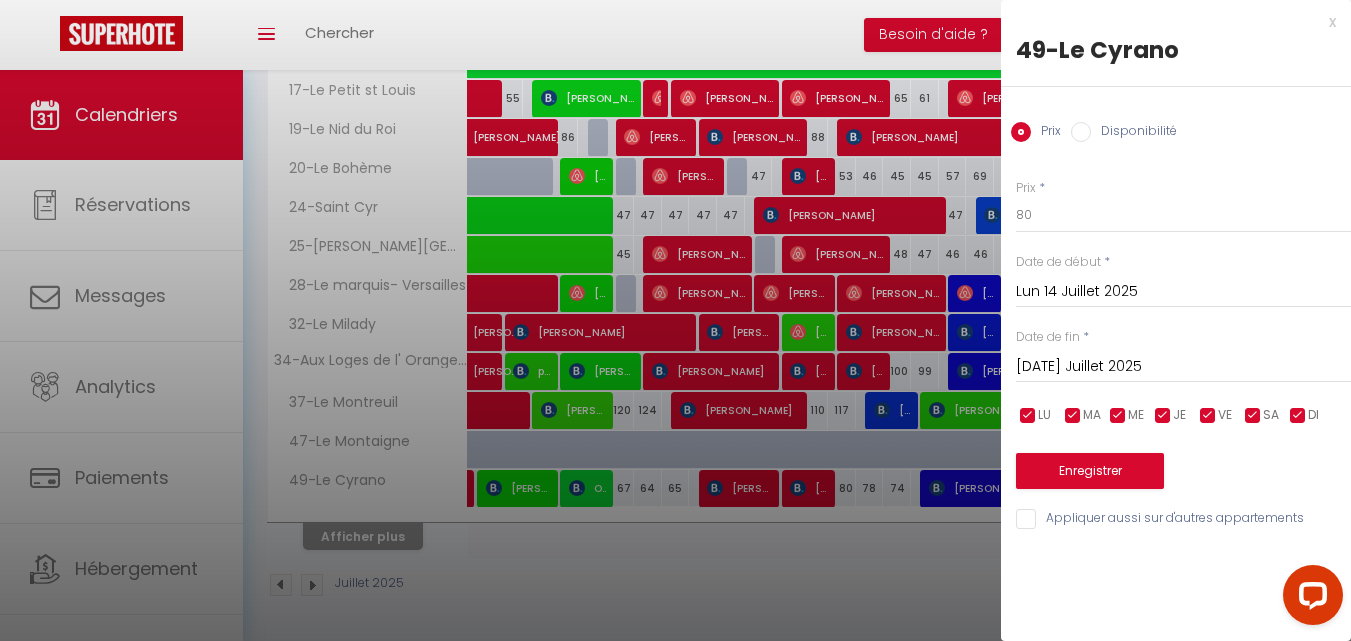 click at bounding box center (675, 320) 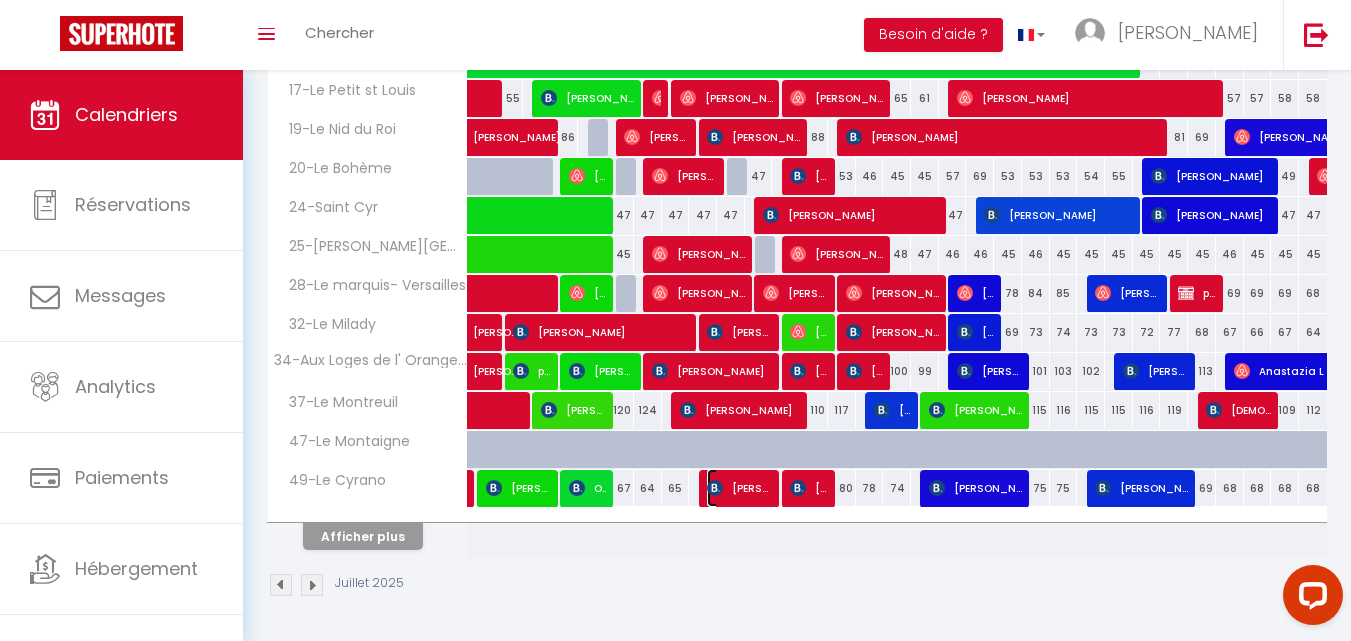 click on "[PERSON_NAME]" at bounding box center (739, 488) 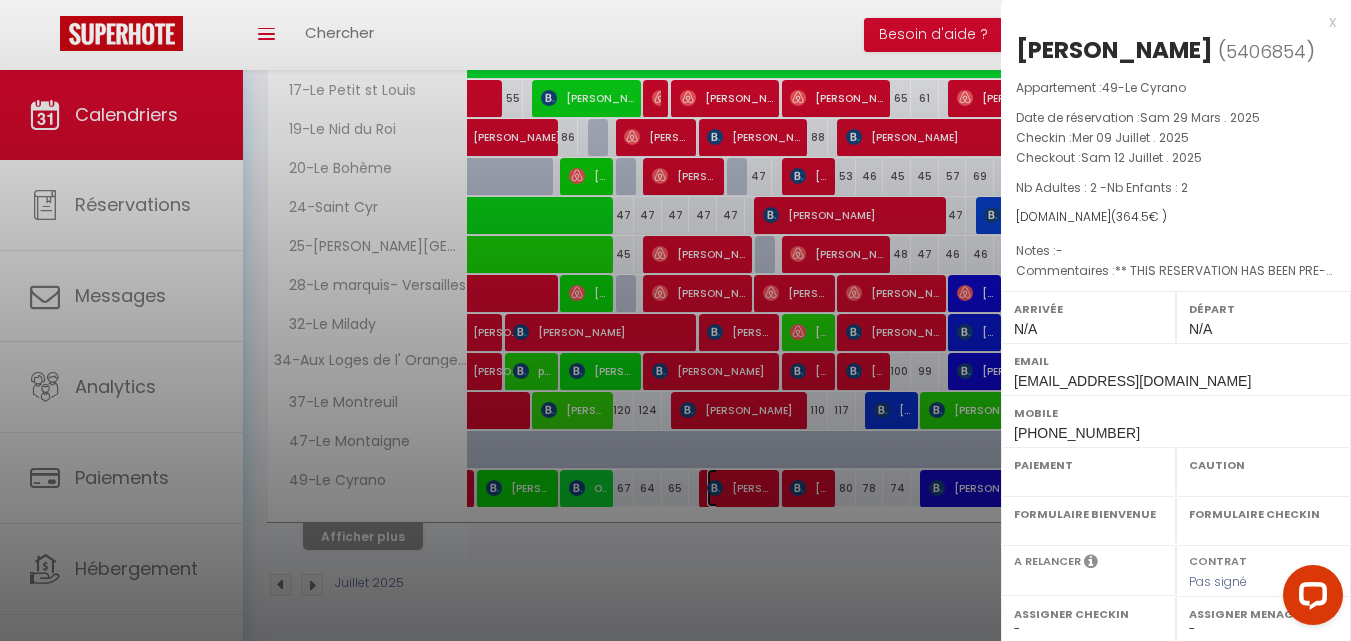 select on "OK" 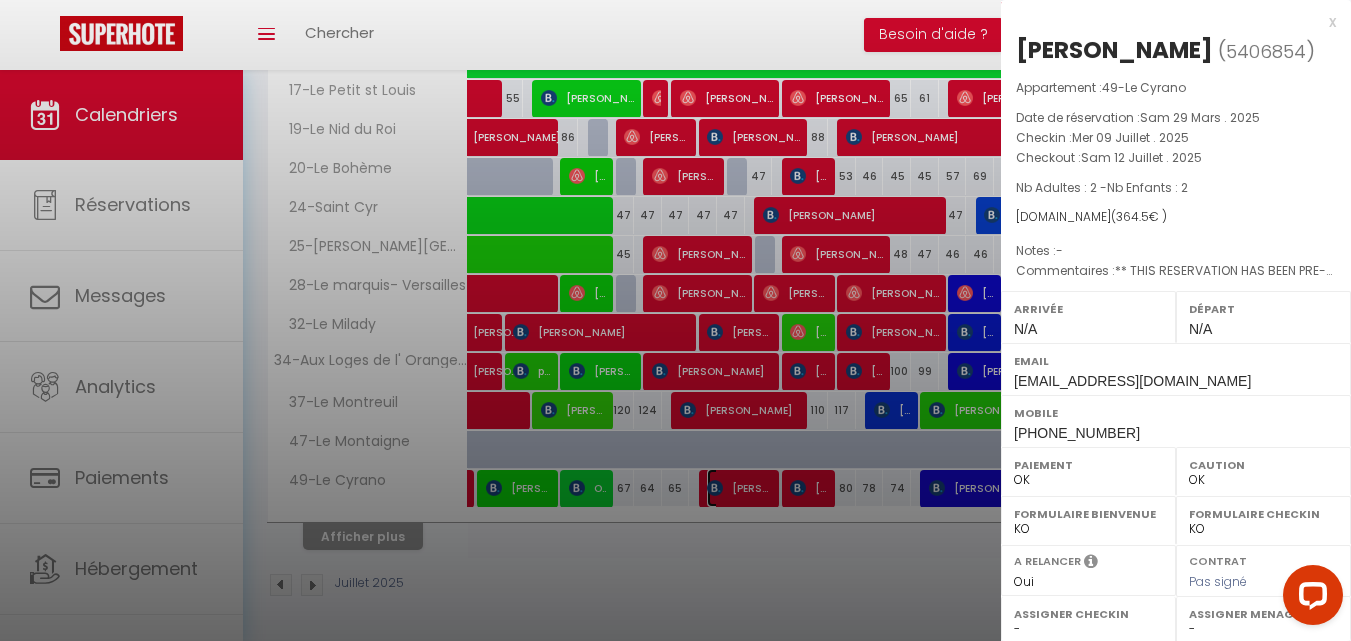select 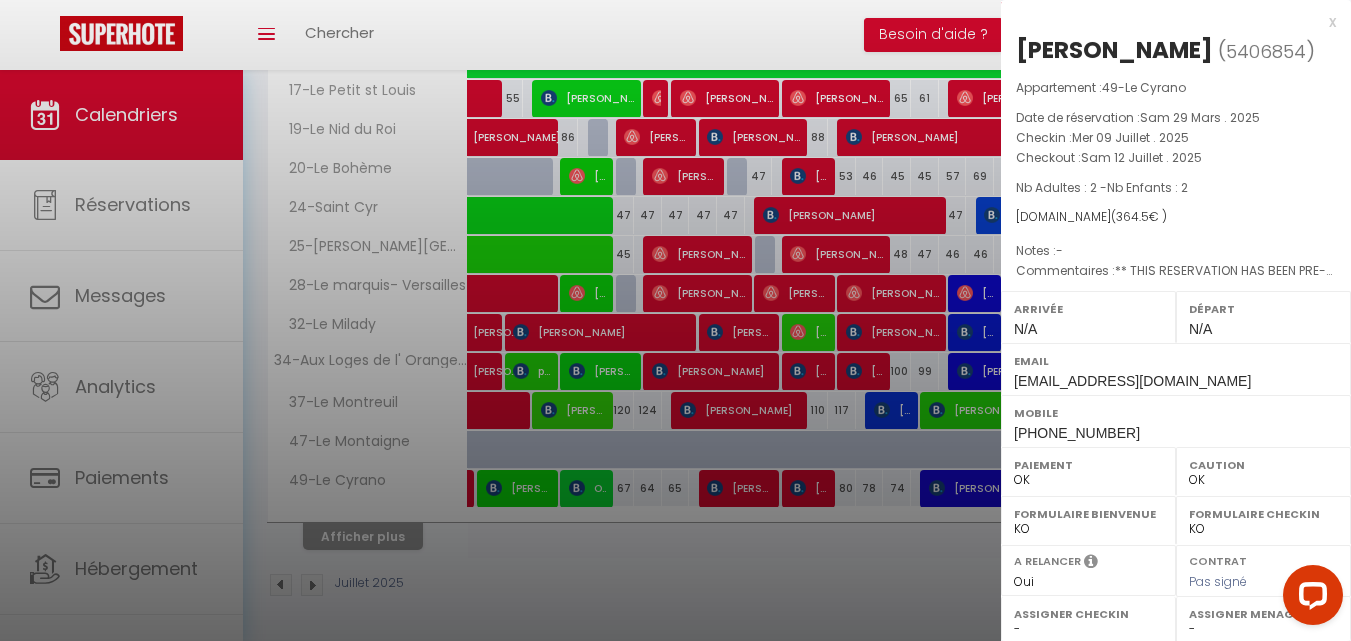 click at bounding box center [675, 320] 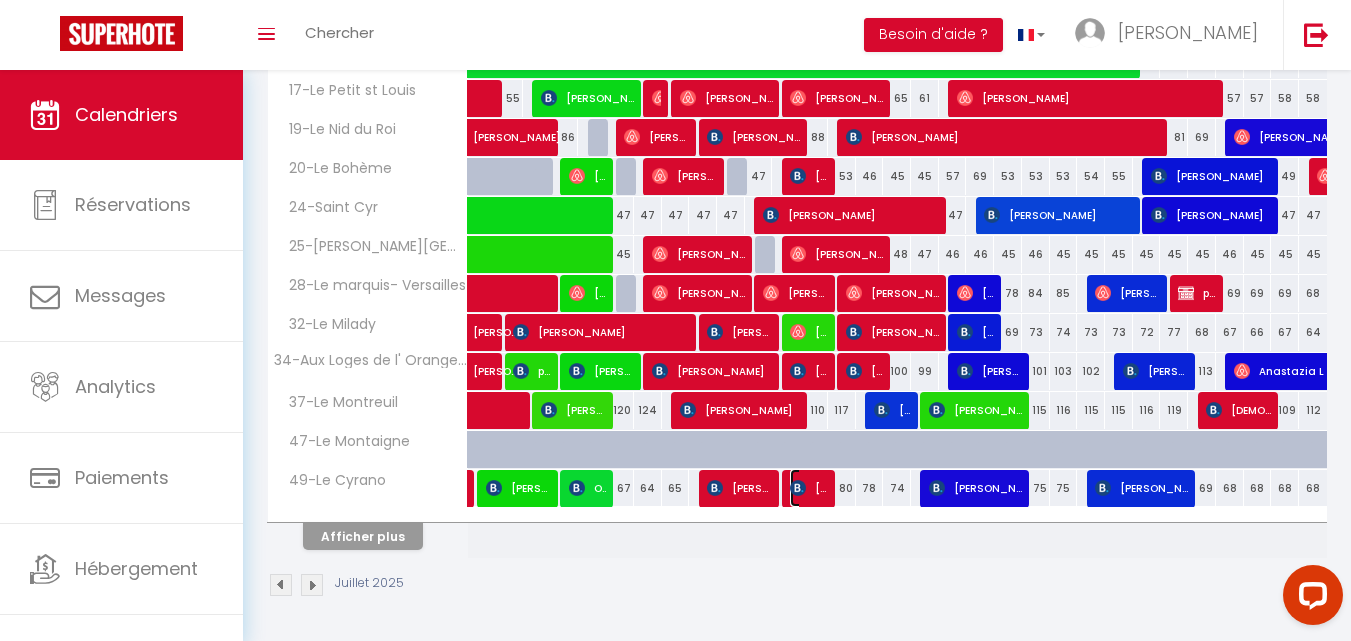 click on "[PERSON_NAME]" at bounding box center (808, 488) 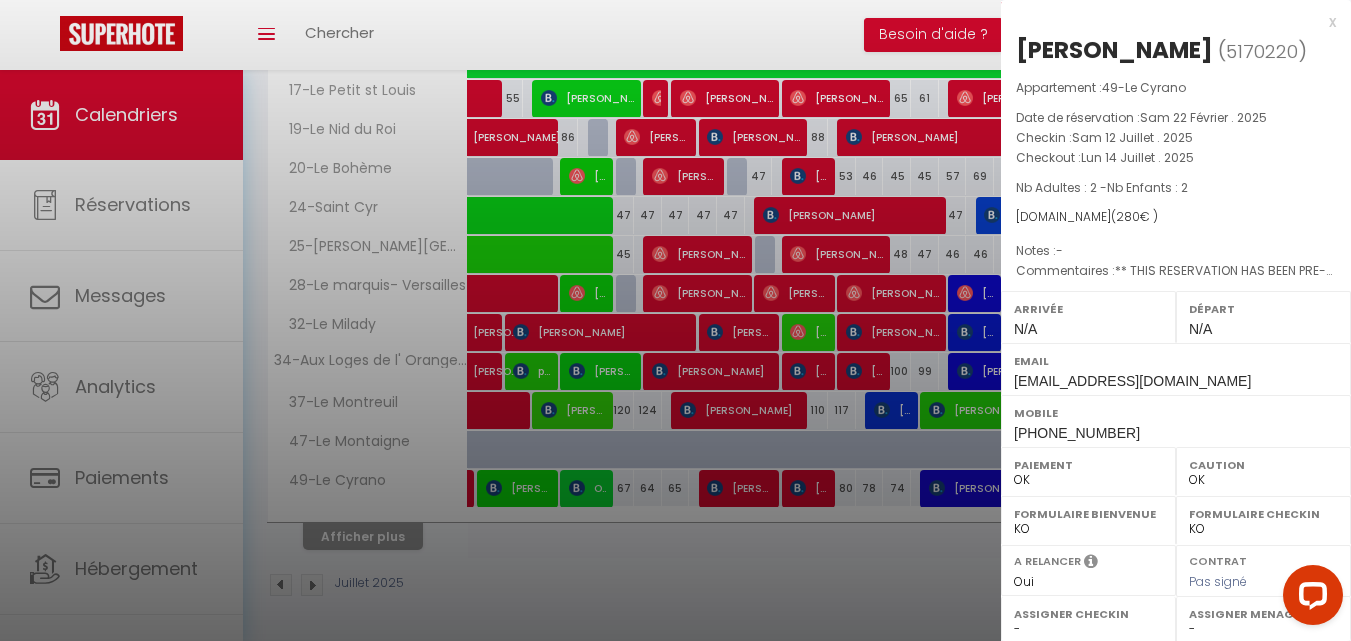 click at bounding box center (675, 320) 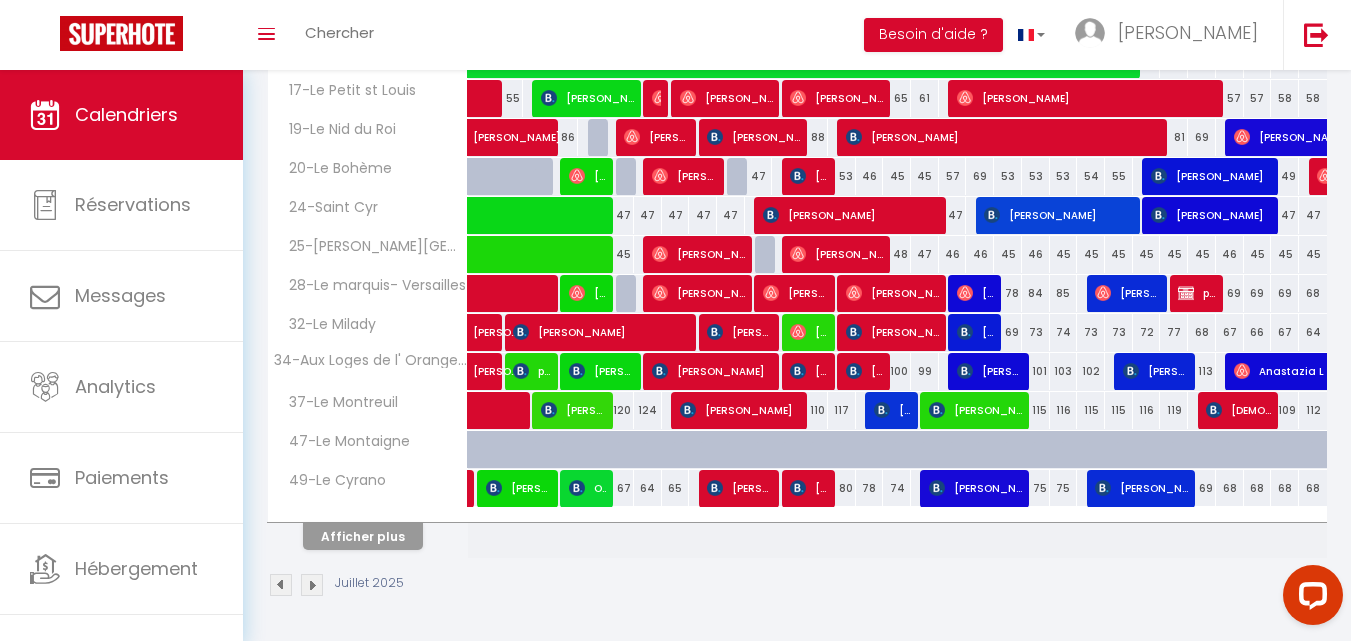 click on "75" at bounding box center (1064, 488) 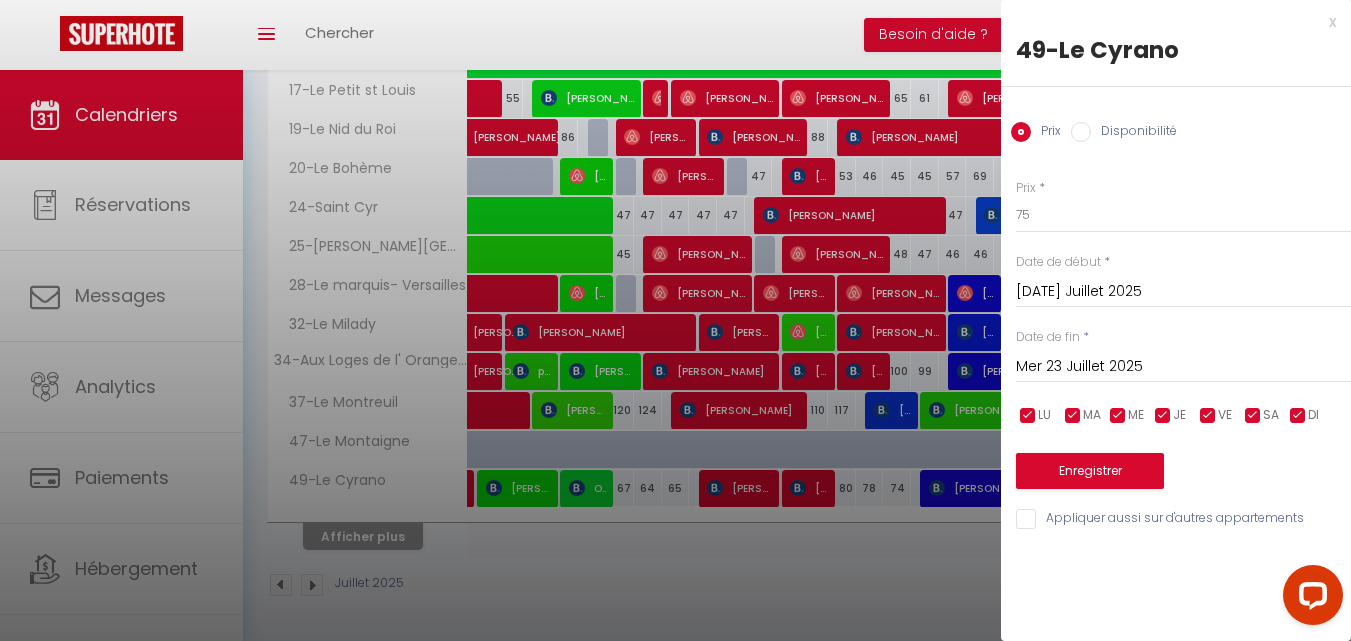 click at bounding box center [675, 320] 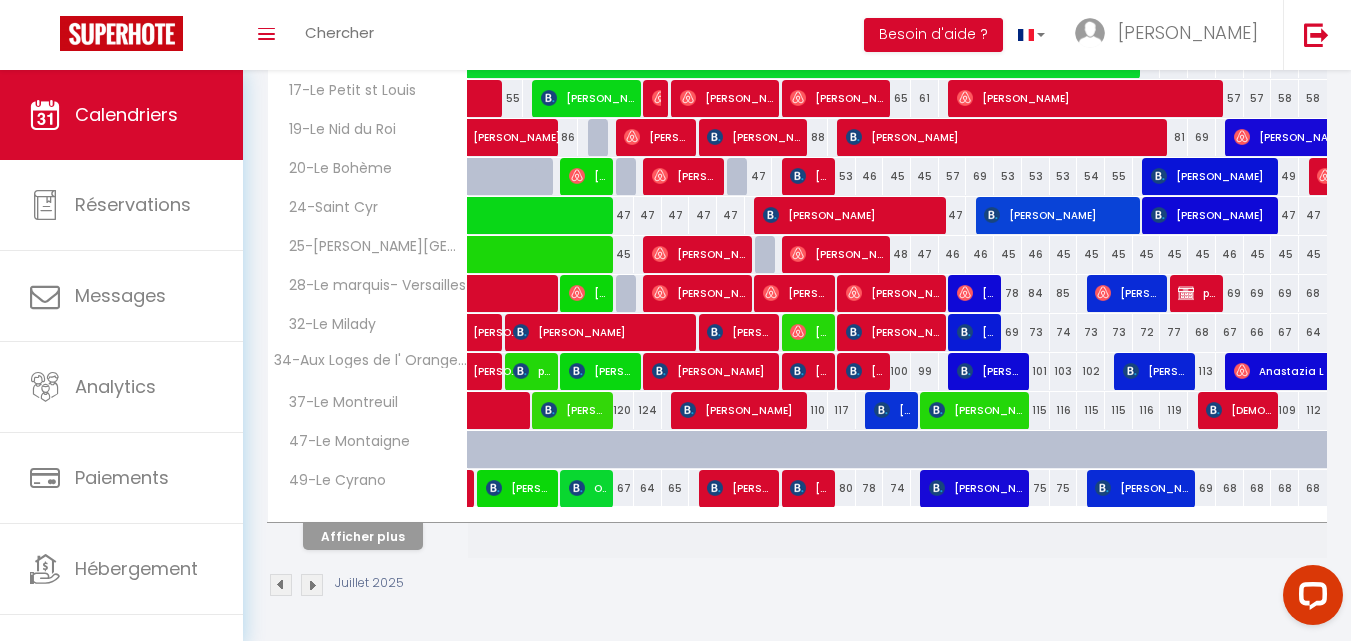 click at bounding box center (312, 585) 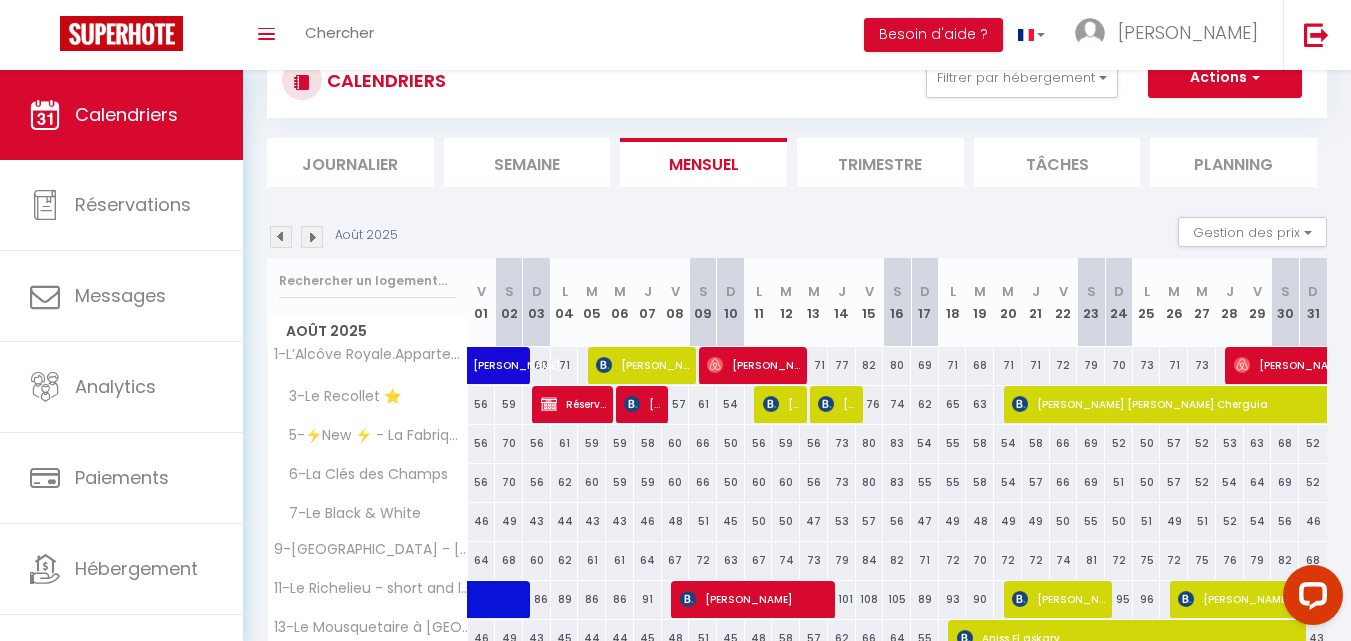 scroll, scrollTop: 298, scrollLeft: 0, axis: vertical 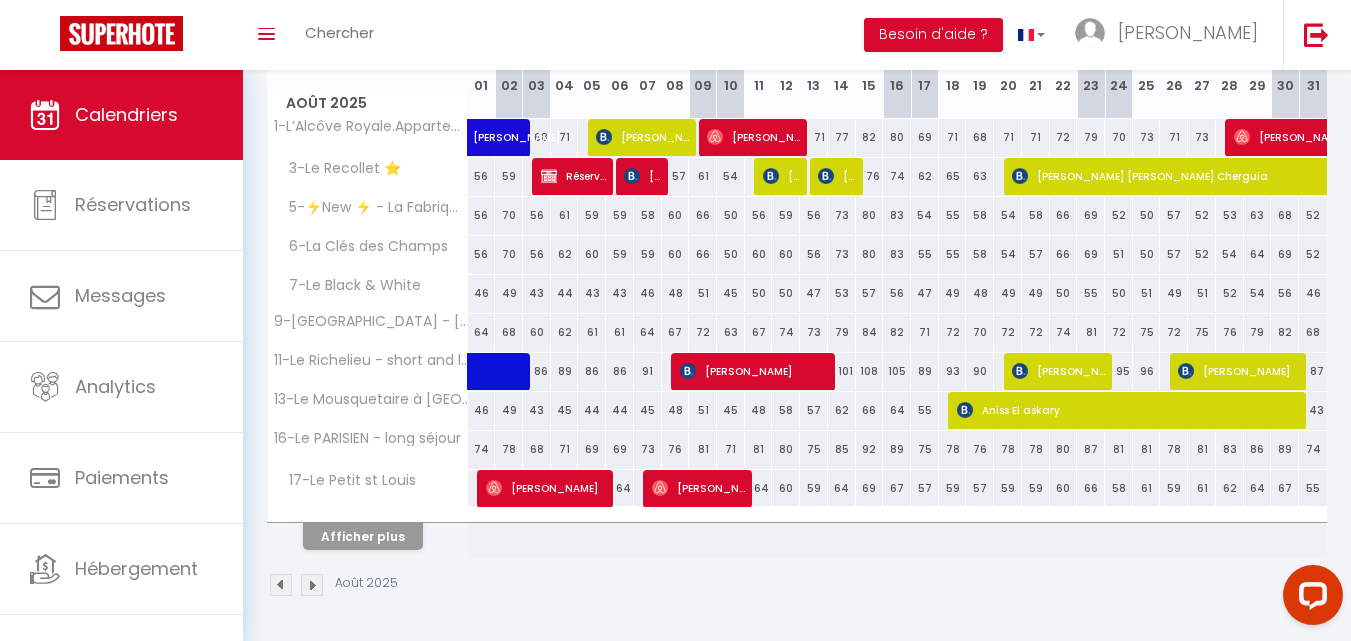 click at bounding box center (281, 585) 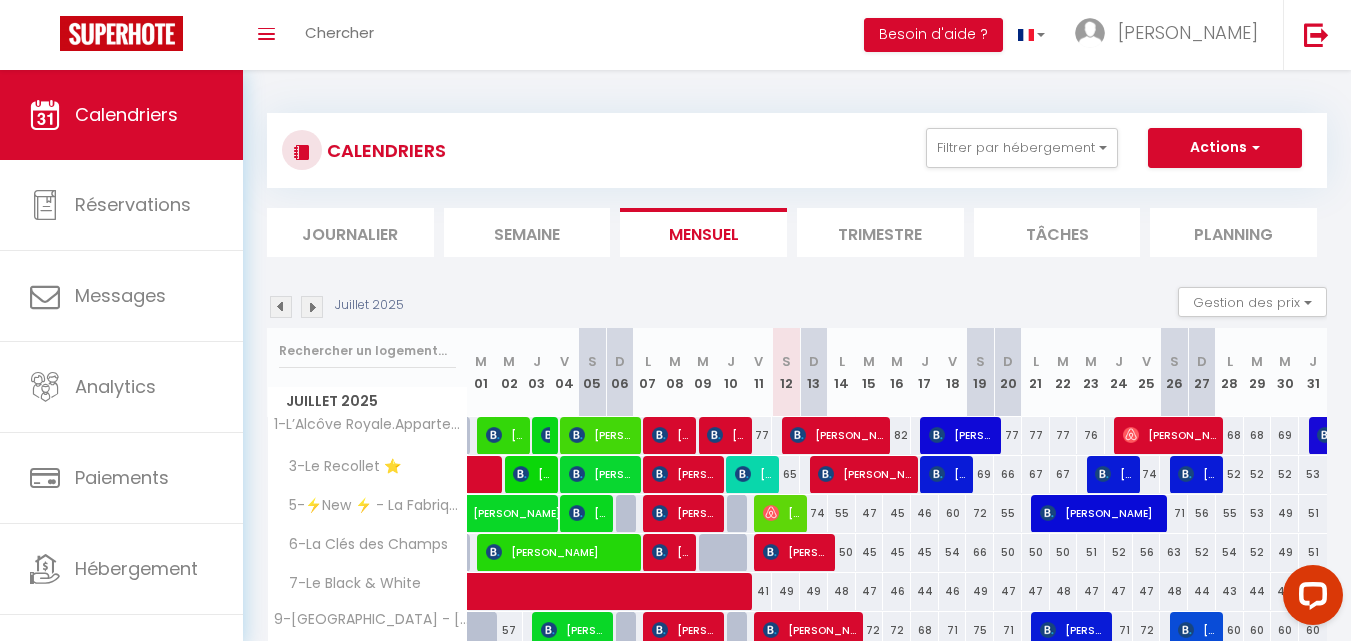 scroll, scrollTop: 298, scrollLeft: 0, axis: vertical 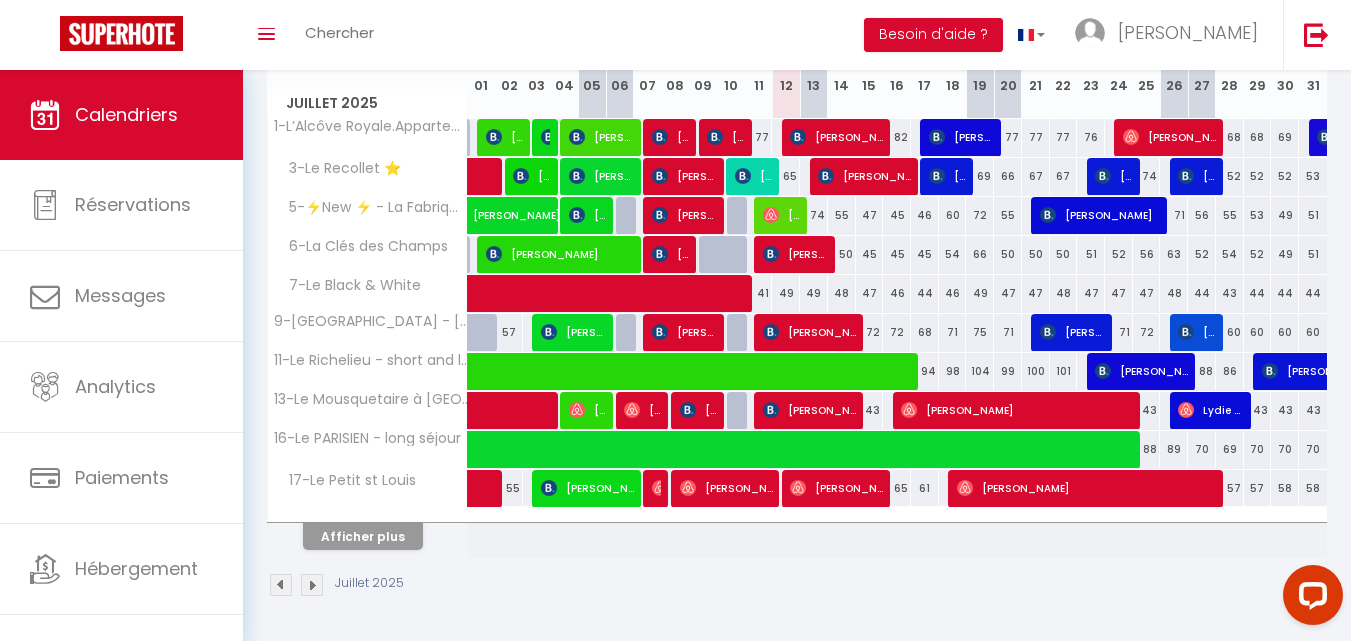 click at bounding box center (281, 585) 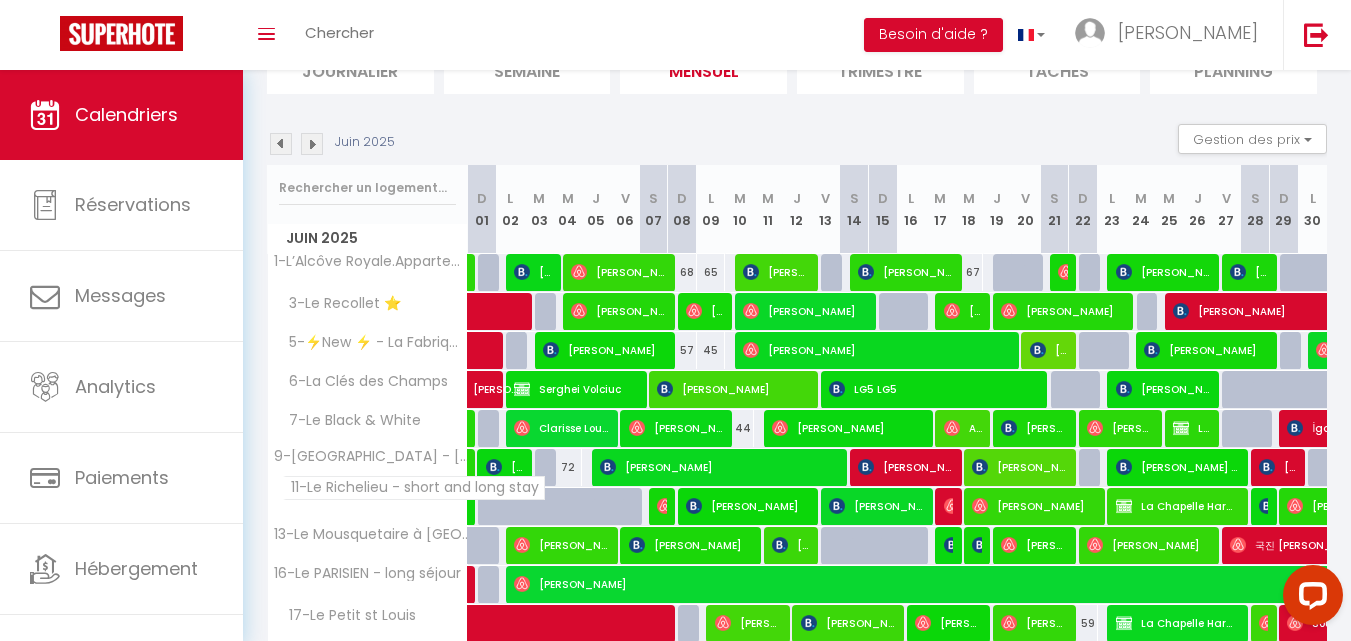 scroll, scrollTop: 298, scrollLeft: 0, axis: vertical 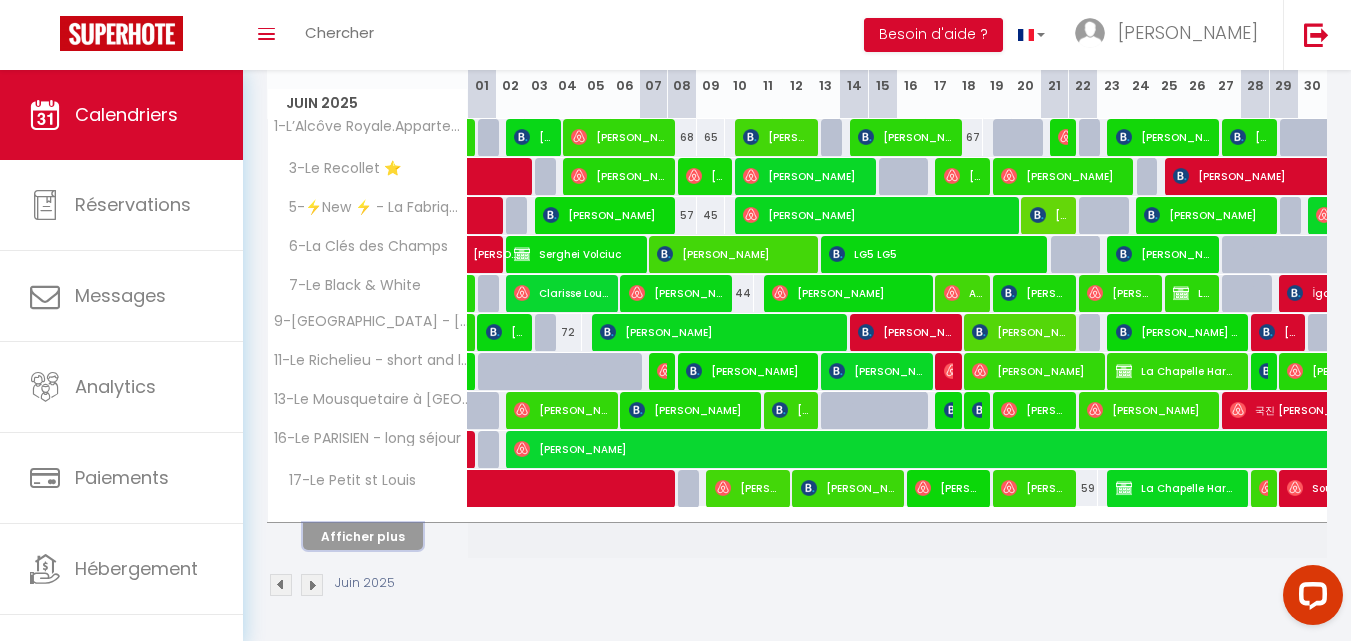 click on "Afficher plus" at bounding box center (363, 536) 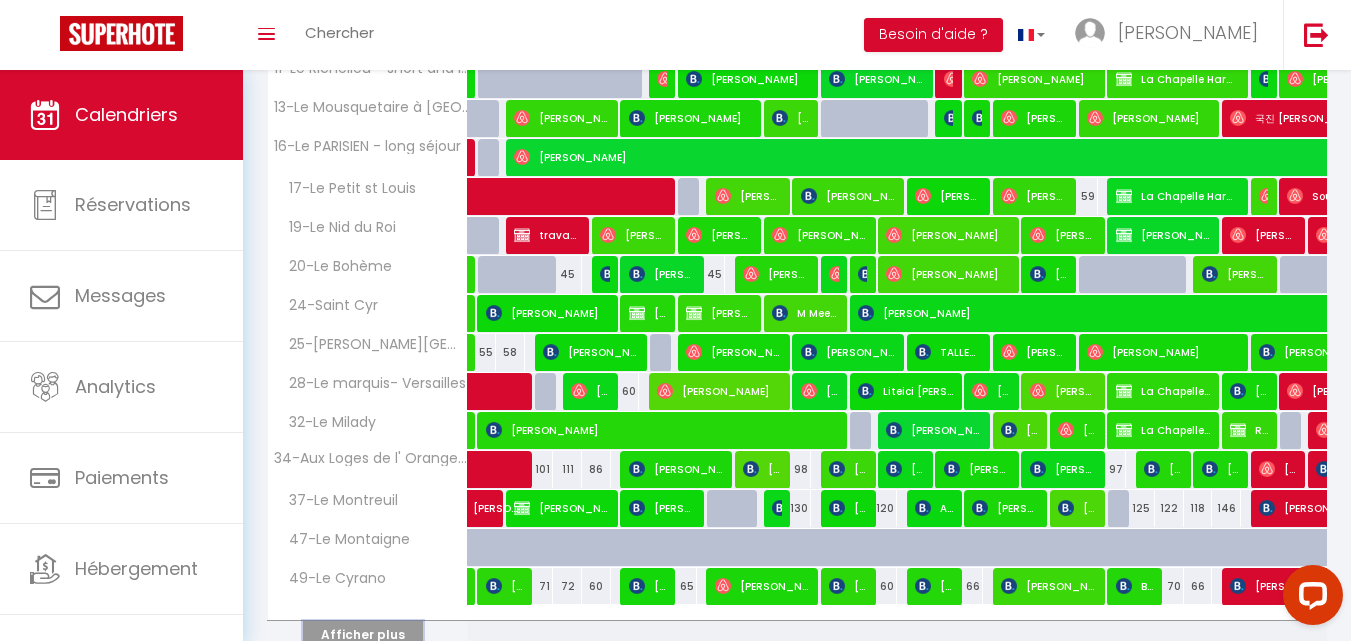 scroll, scrollTop: 598, scrollLeft: 0, axis: vertical 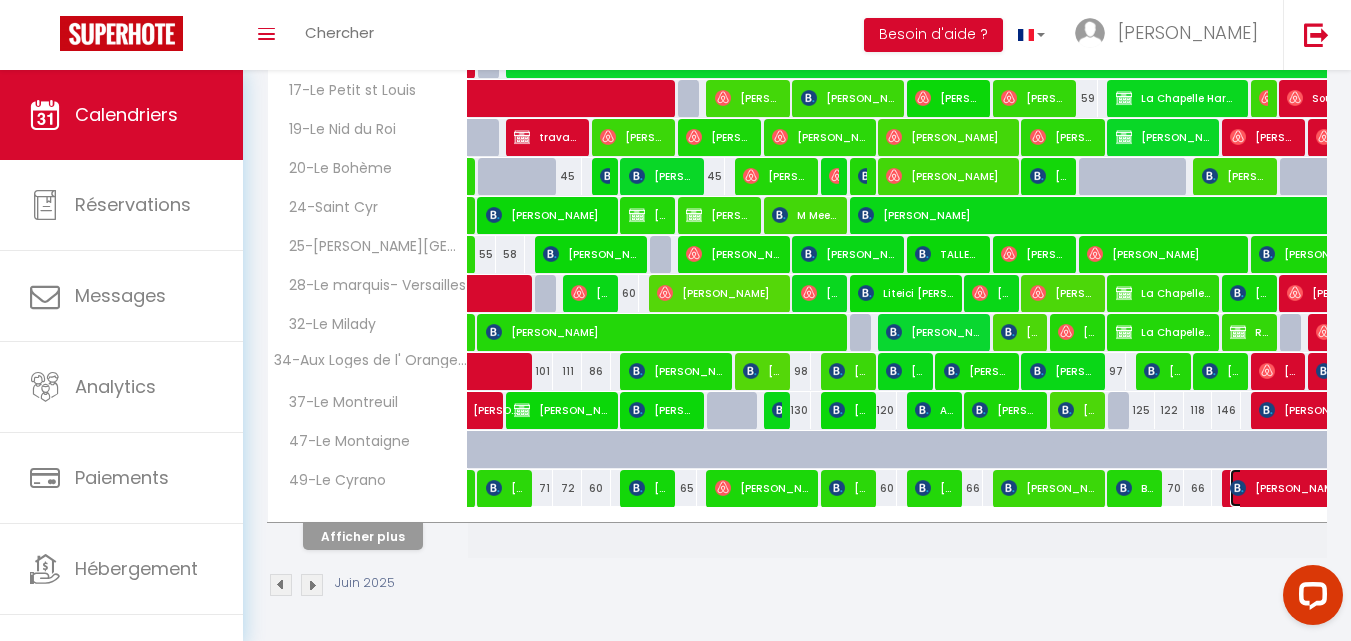 click on "[PERSON_NAME]" at bounding box center (1322, 488) 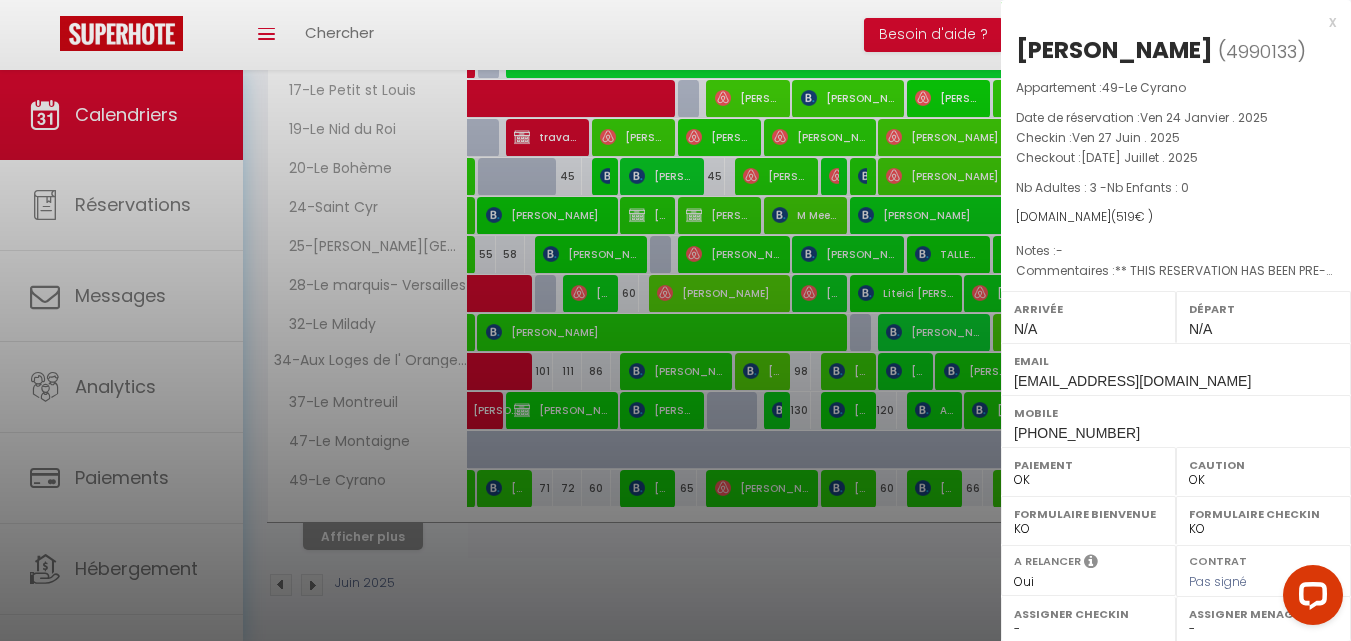 click at bounding box center [675, 320] 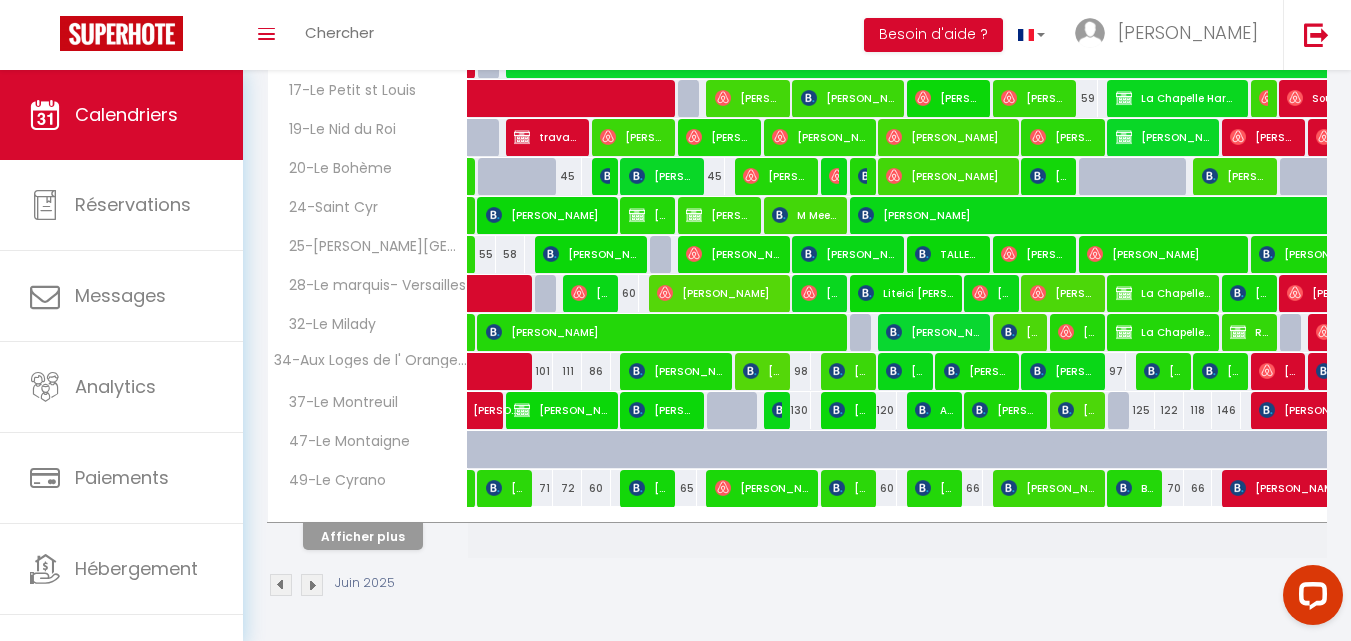 click at bounding box center (312, 585) 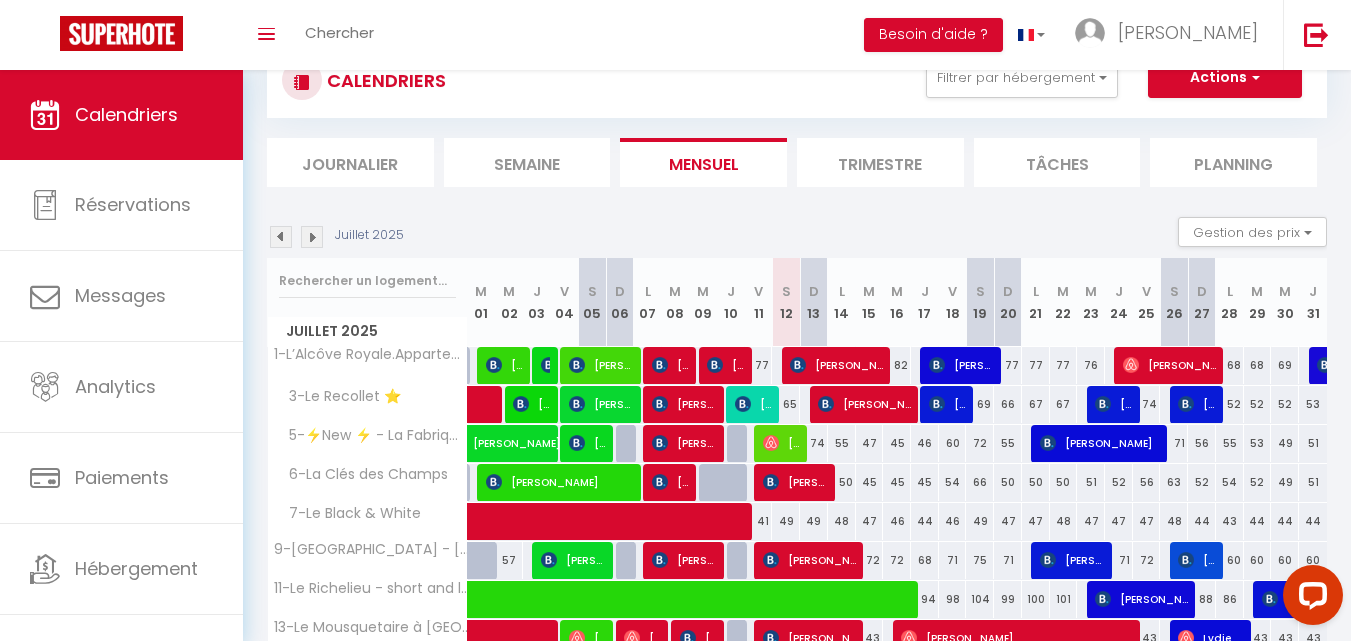 scroll, scrollTop: 298, scrollLeft: 0, axis: vertical 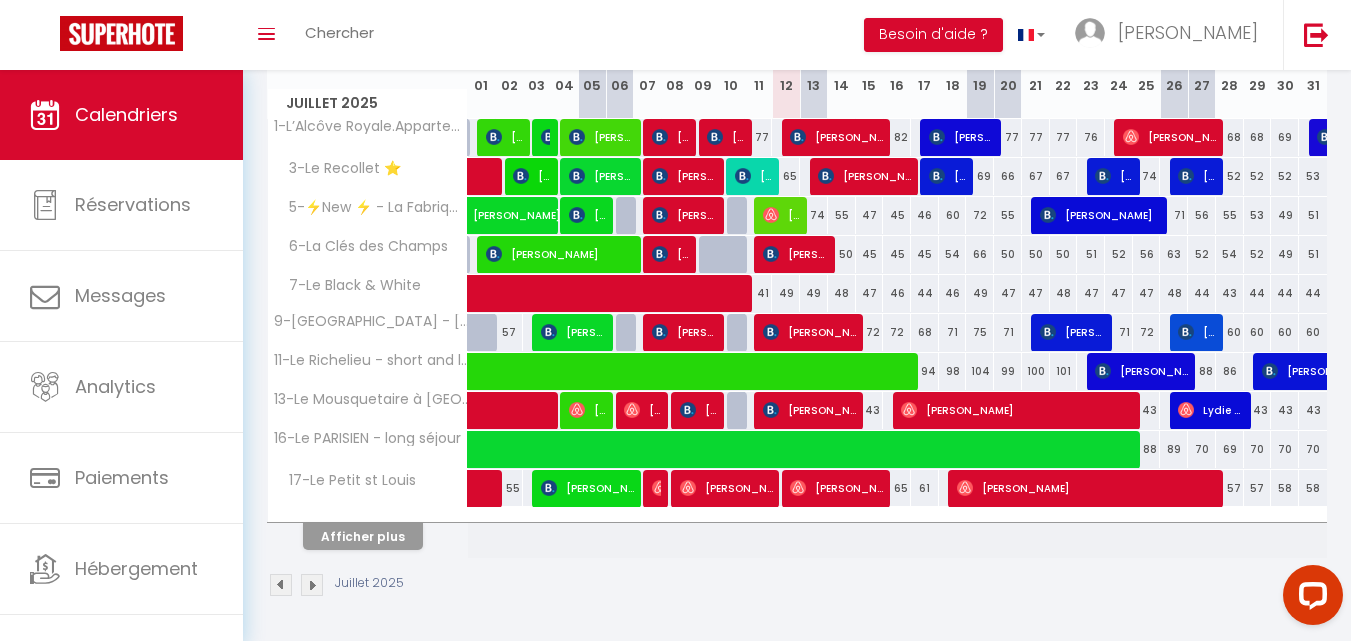 click at bounding box center (312, 585) 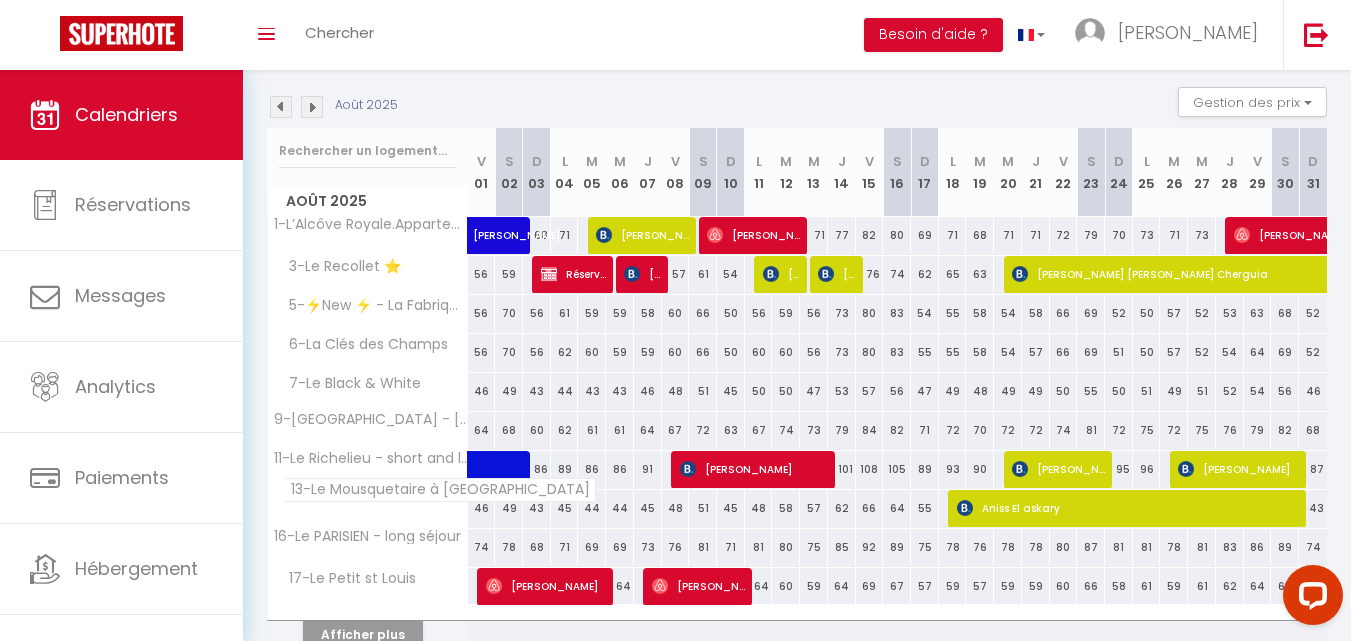 scroll, scrollTop: 298, scrollLeft: 0, axis: vertical 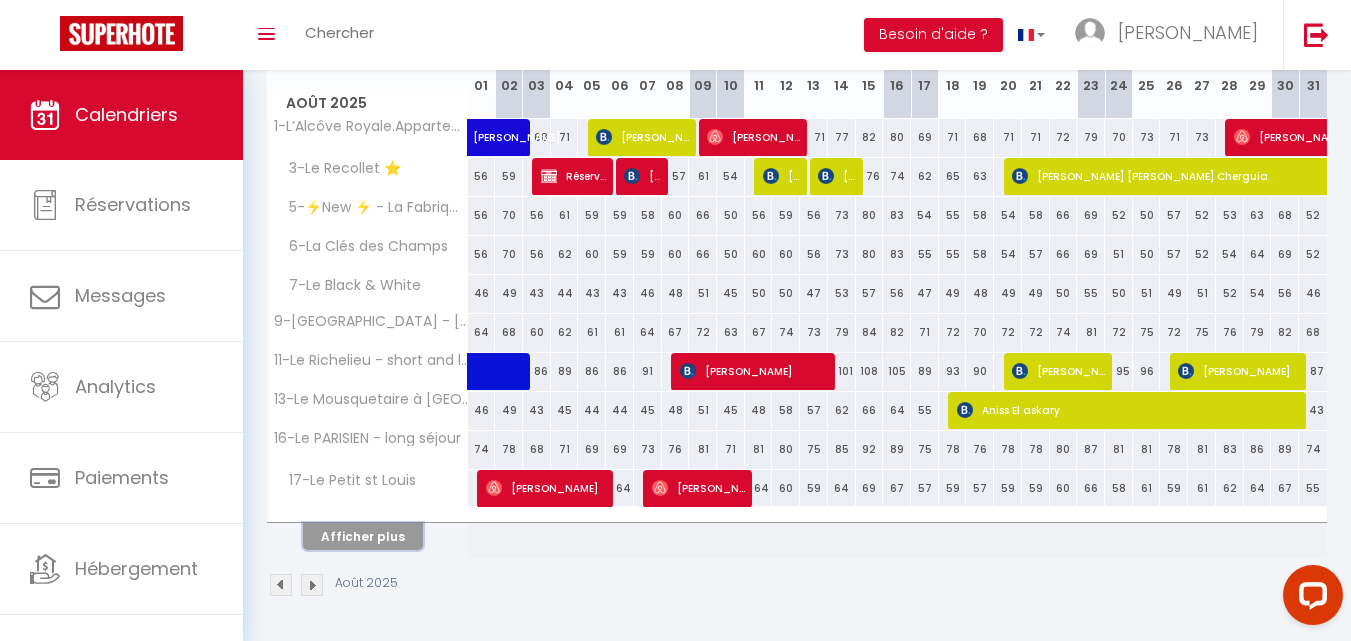click on "Afficher plus" at bounding box center (363, 536) 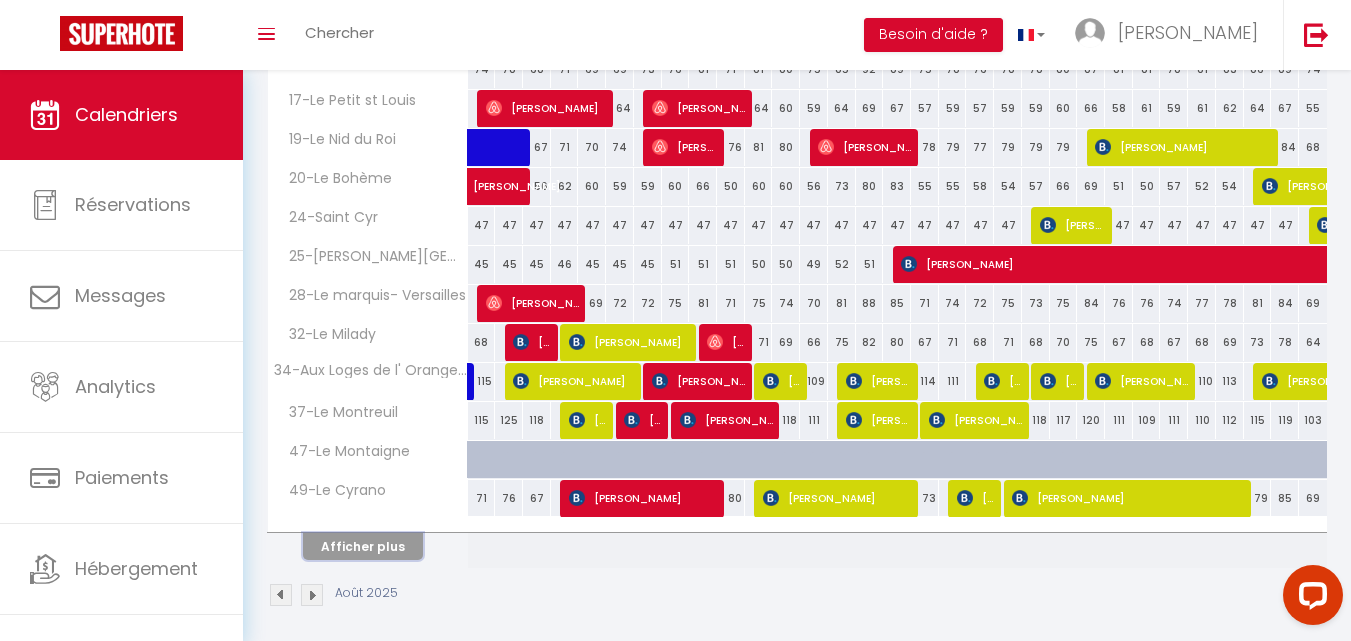 scroll, scrollTop: 688, scrollLeft: 0, axis: vertical 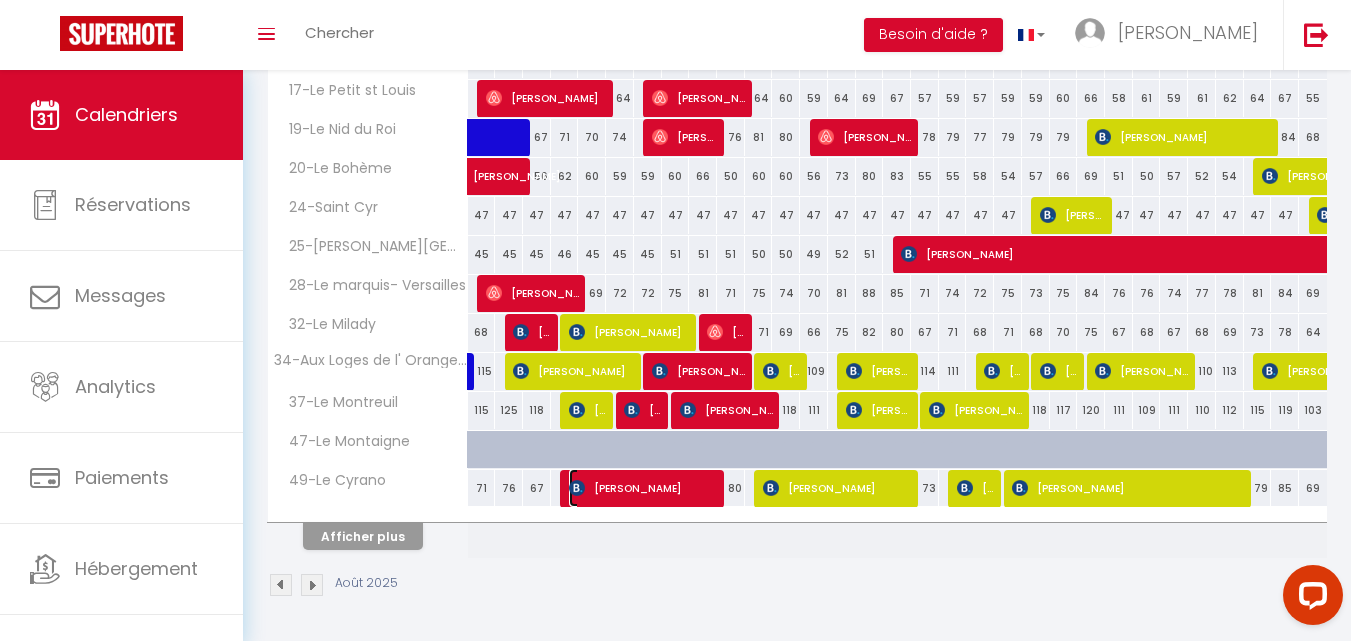 click on "[PERSON_NAME]" at bounding box center [643, 488] 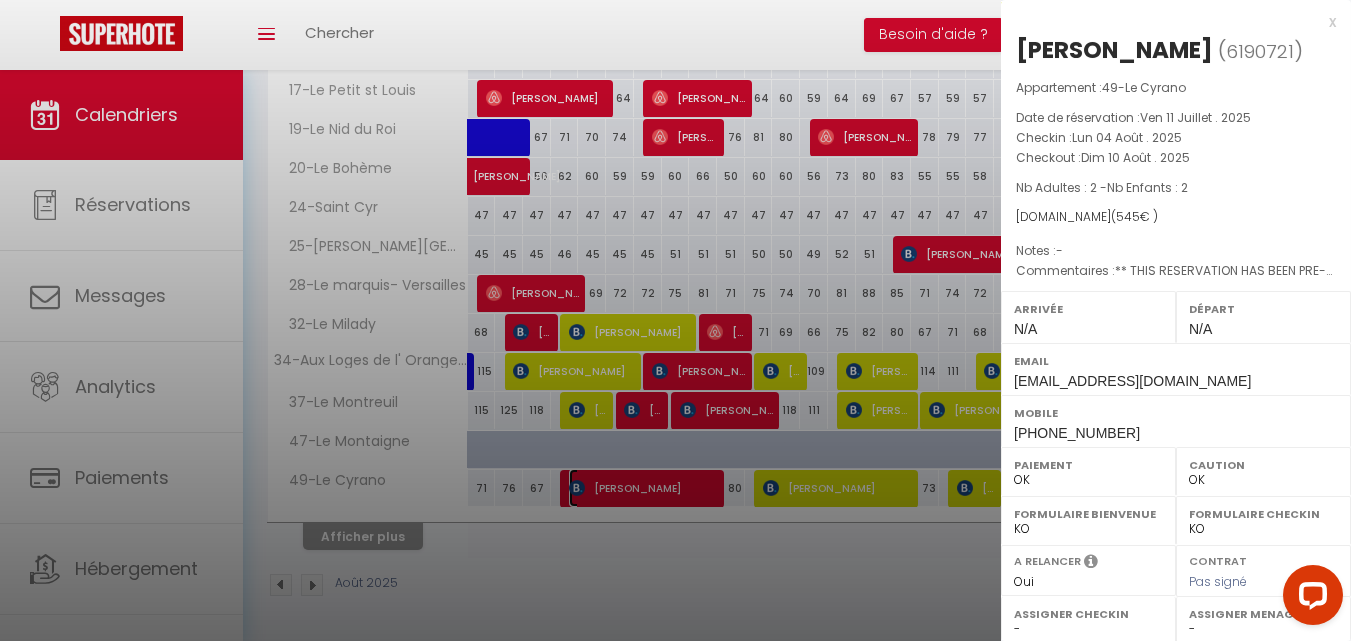 select on "KO" 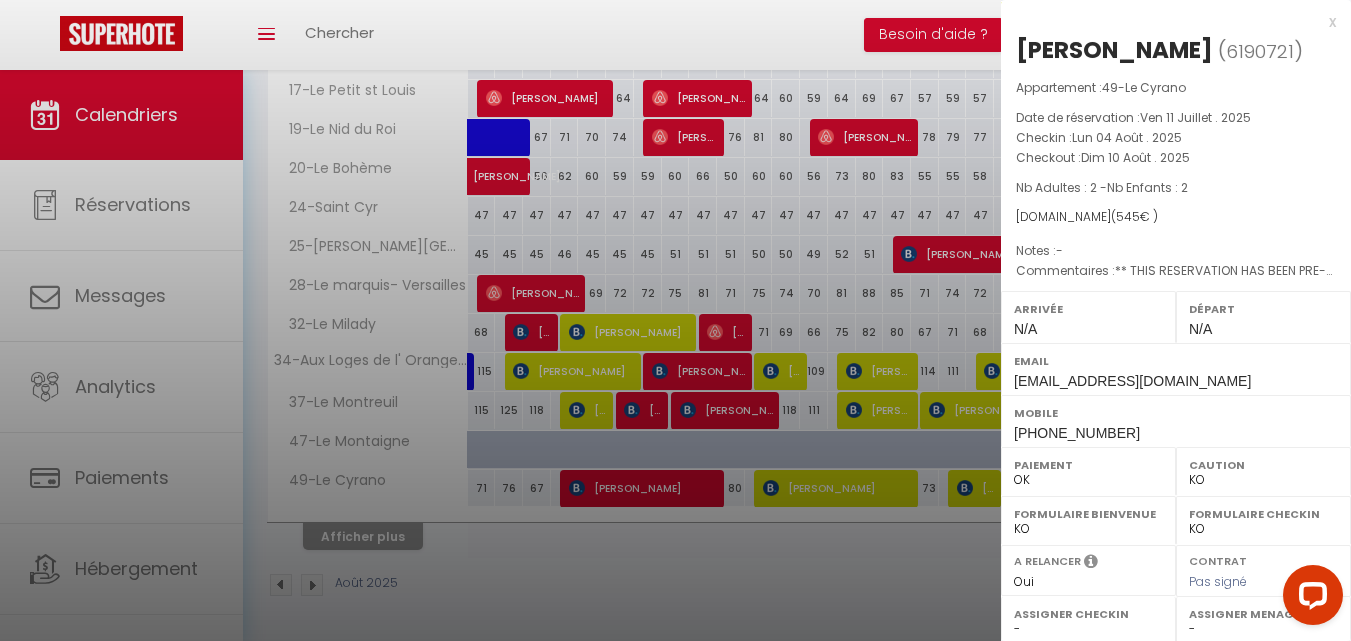 click at bounding box center [675, 320] 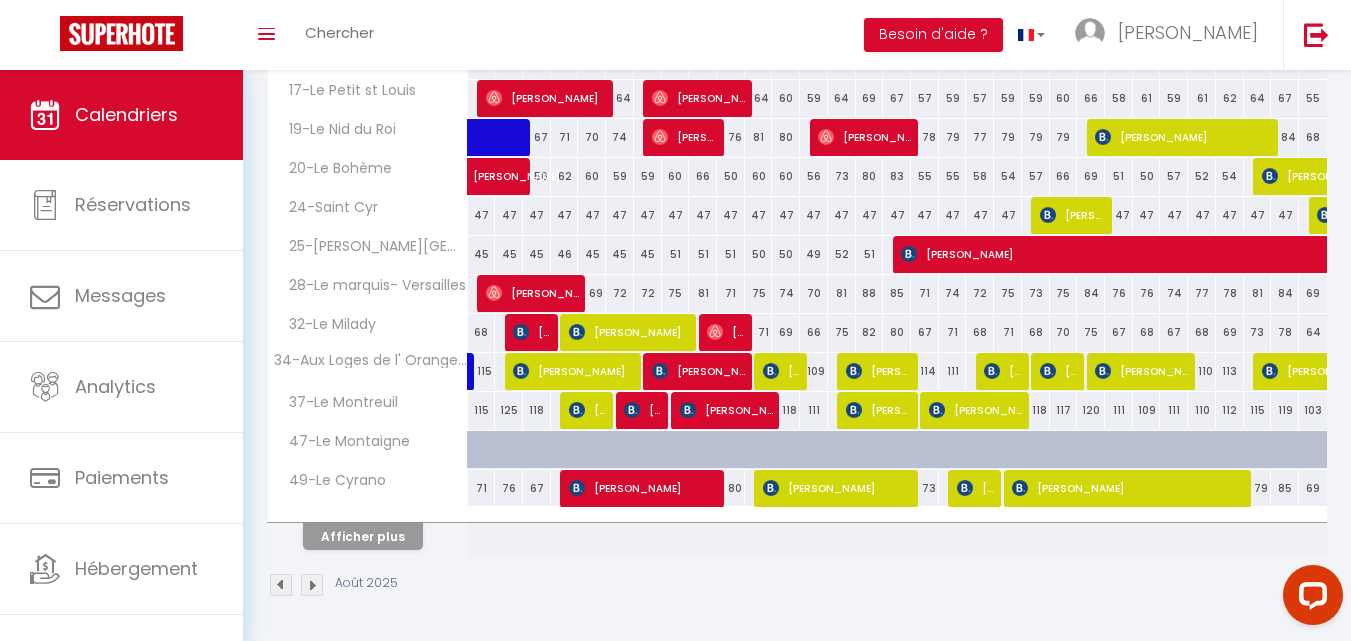 click on "80" at bounding box center [731, 488] 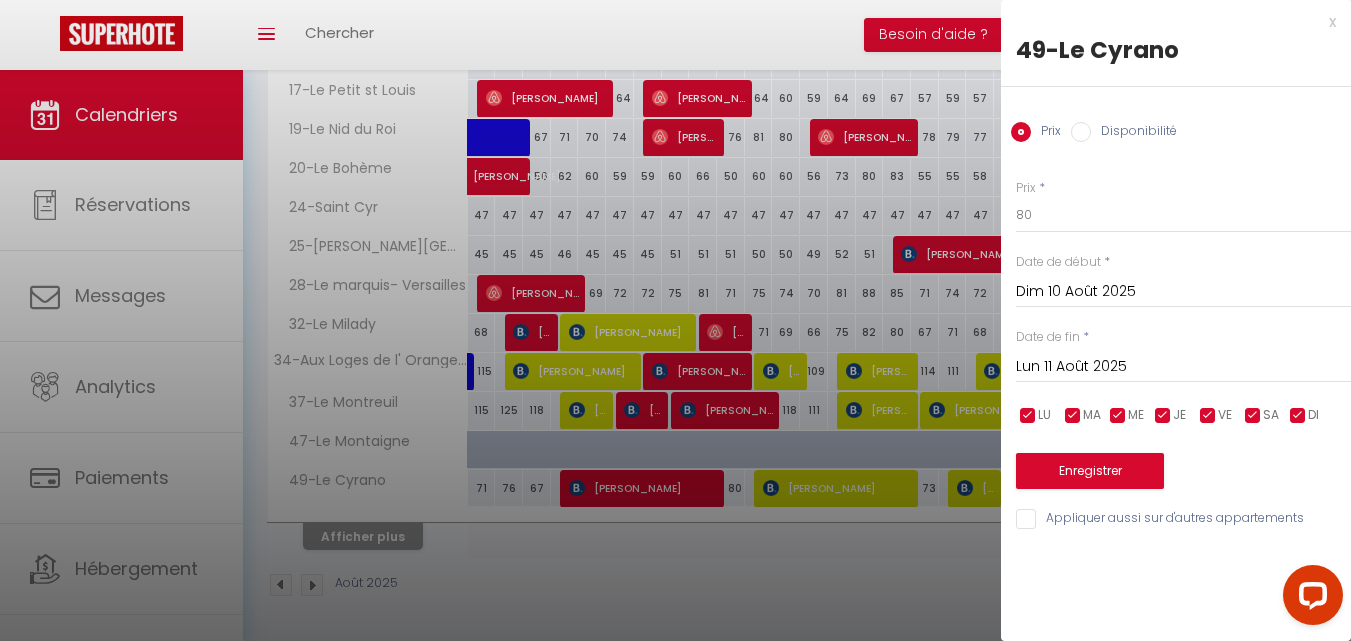 click at bounding box center (675, 320) 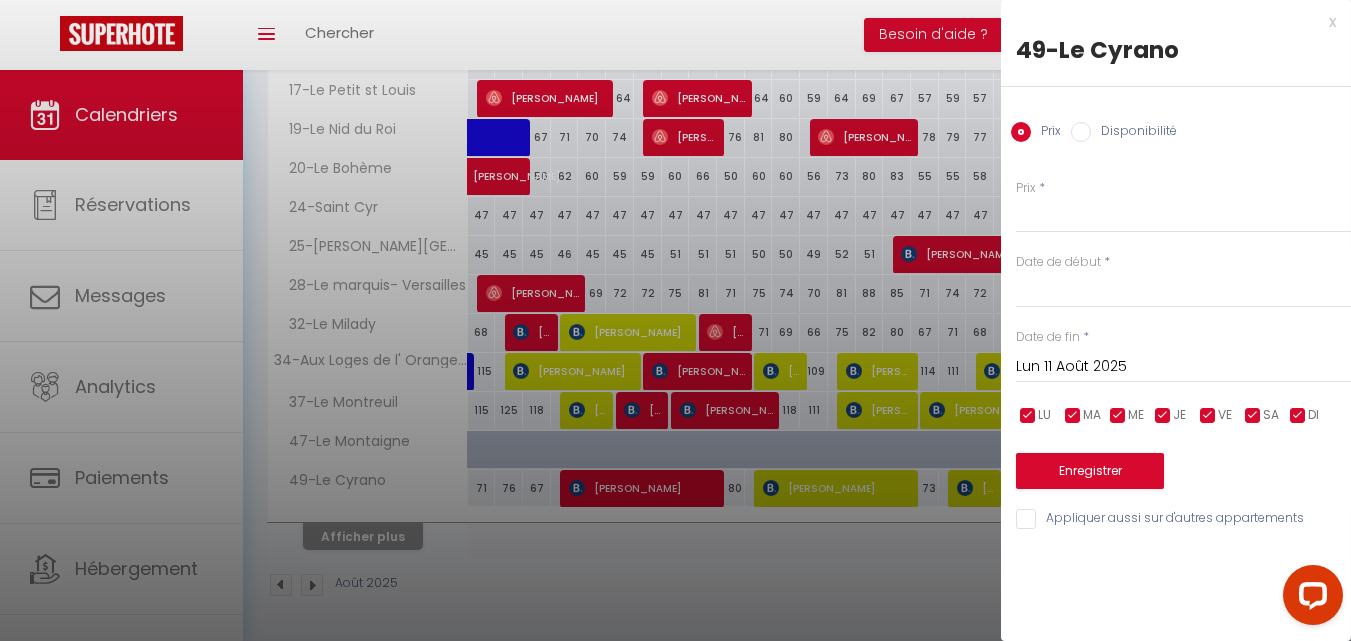 type 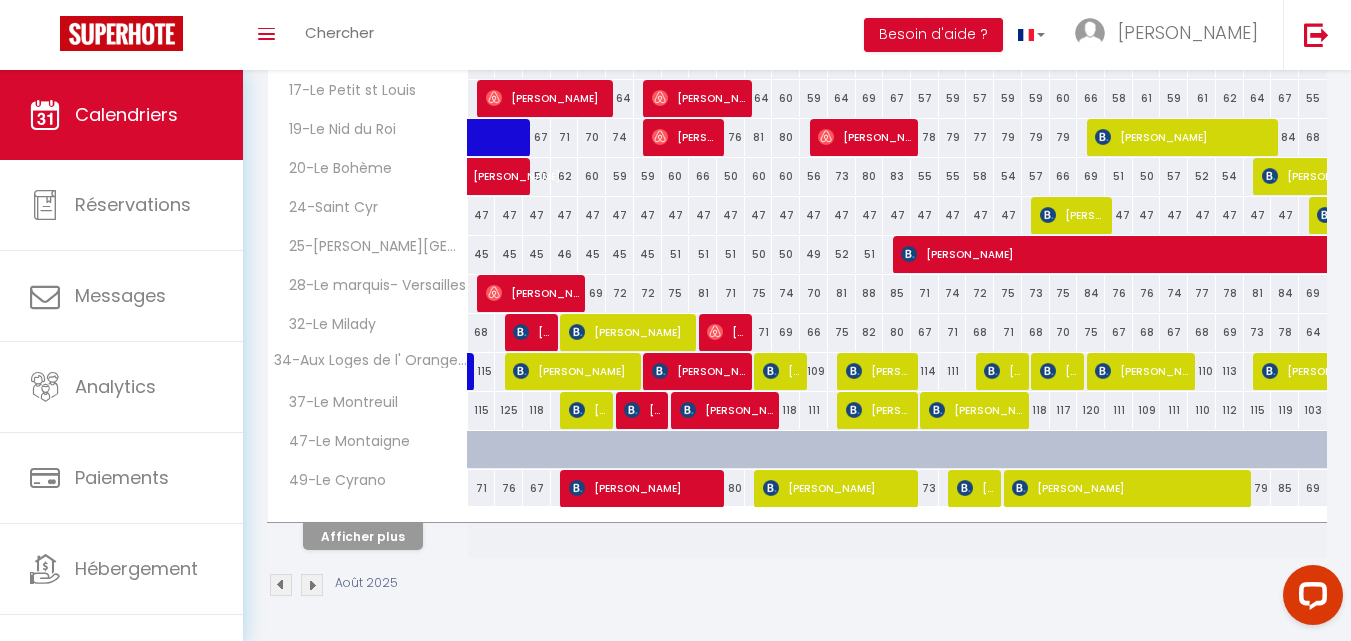 click on "80" at bounding box center [731, 488] 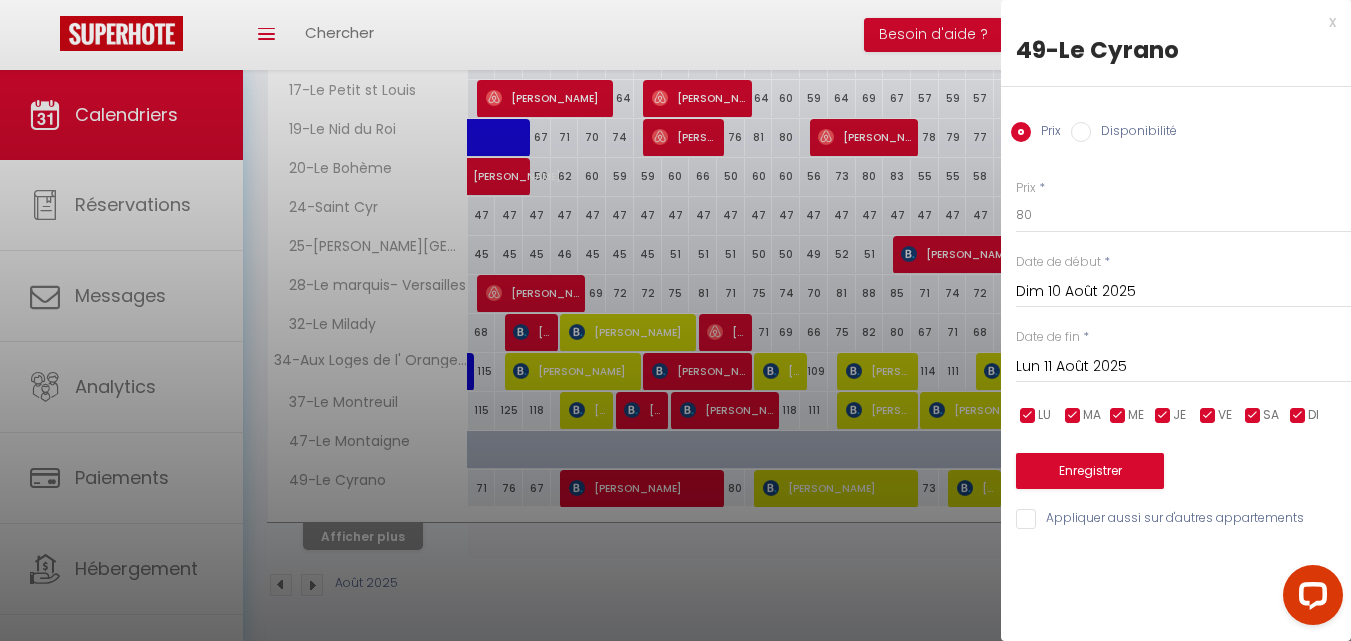 click at bounding box center [675, 320] 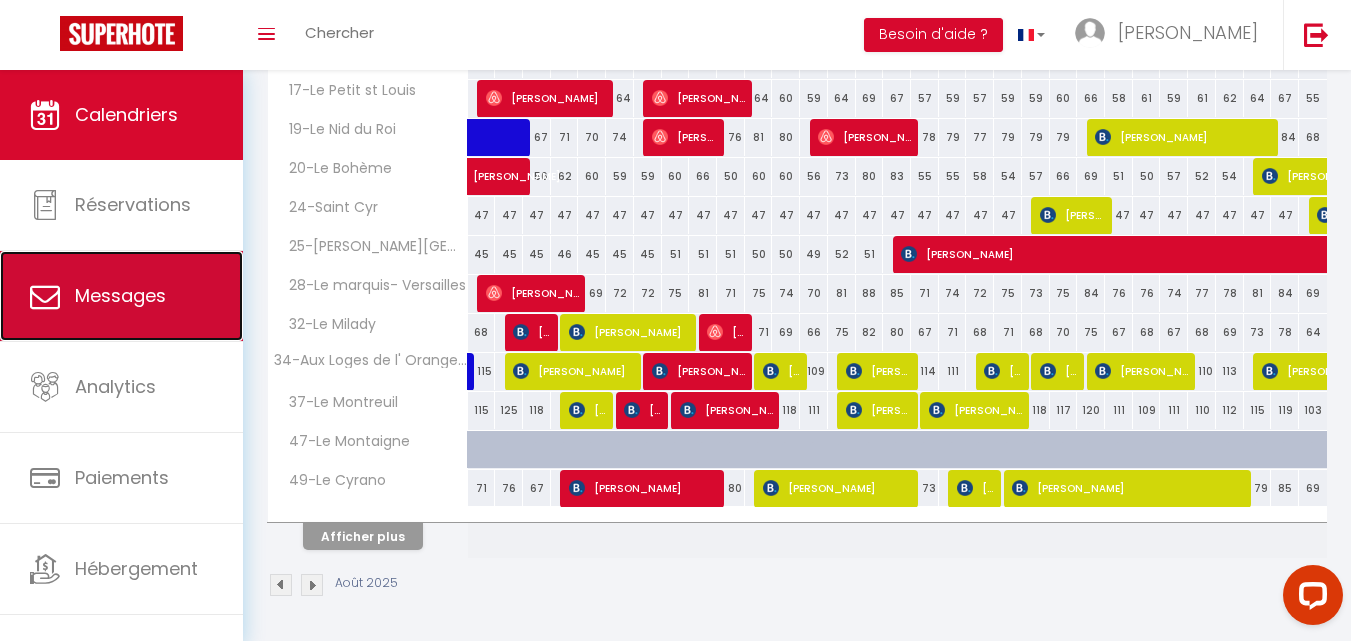 click on "Messages" at bounding box center (120, 295) 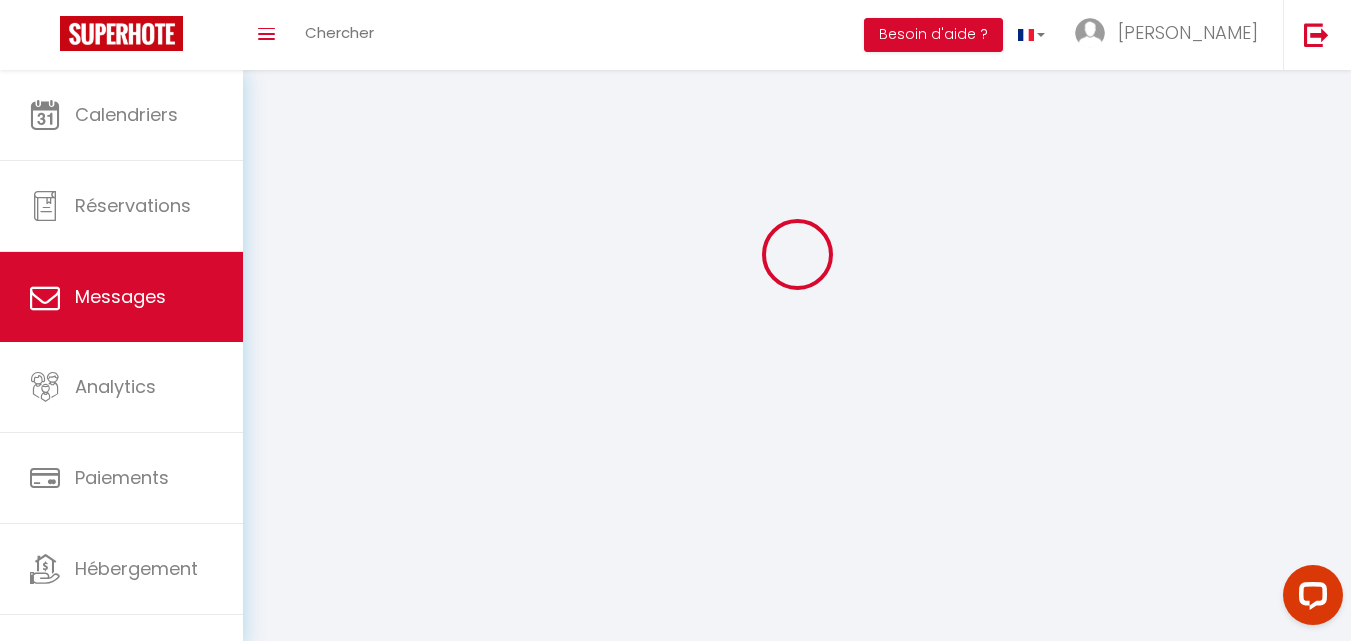 scroll, scrollTop: 0, scrollLeft: 0, axis: both 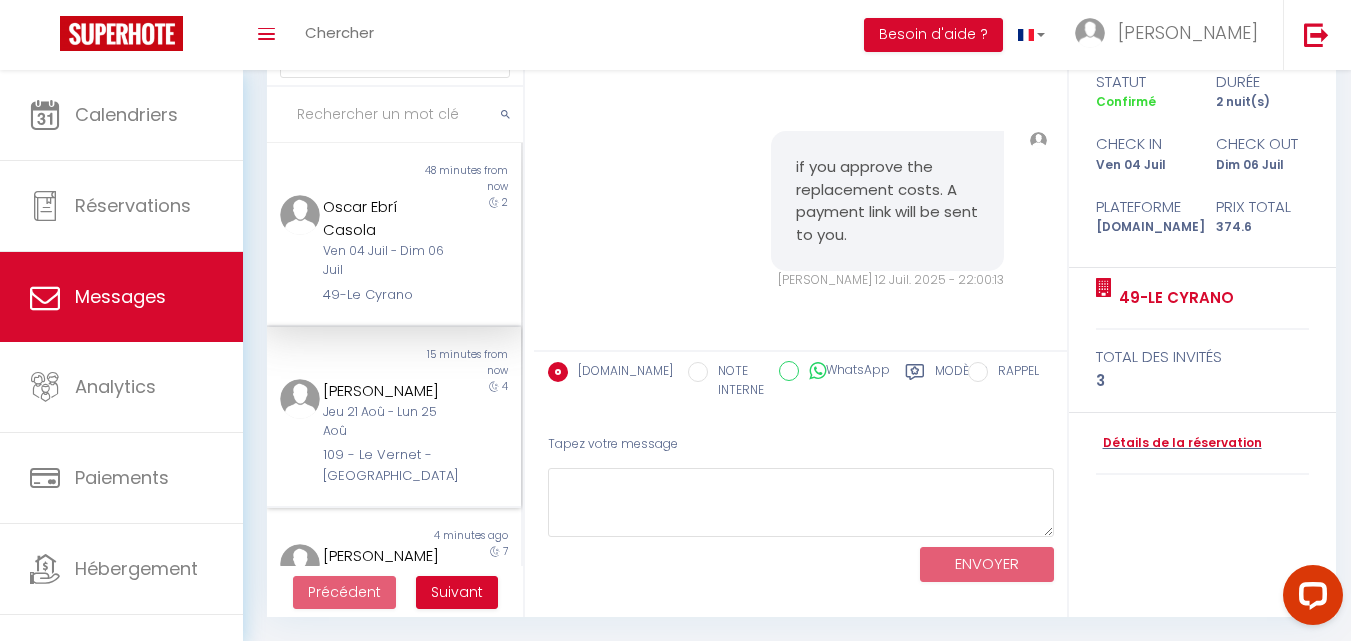 click on "Jeu 21 Aoû - Lun 25 Aoû" at bounding box center [384, 422] 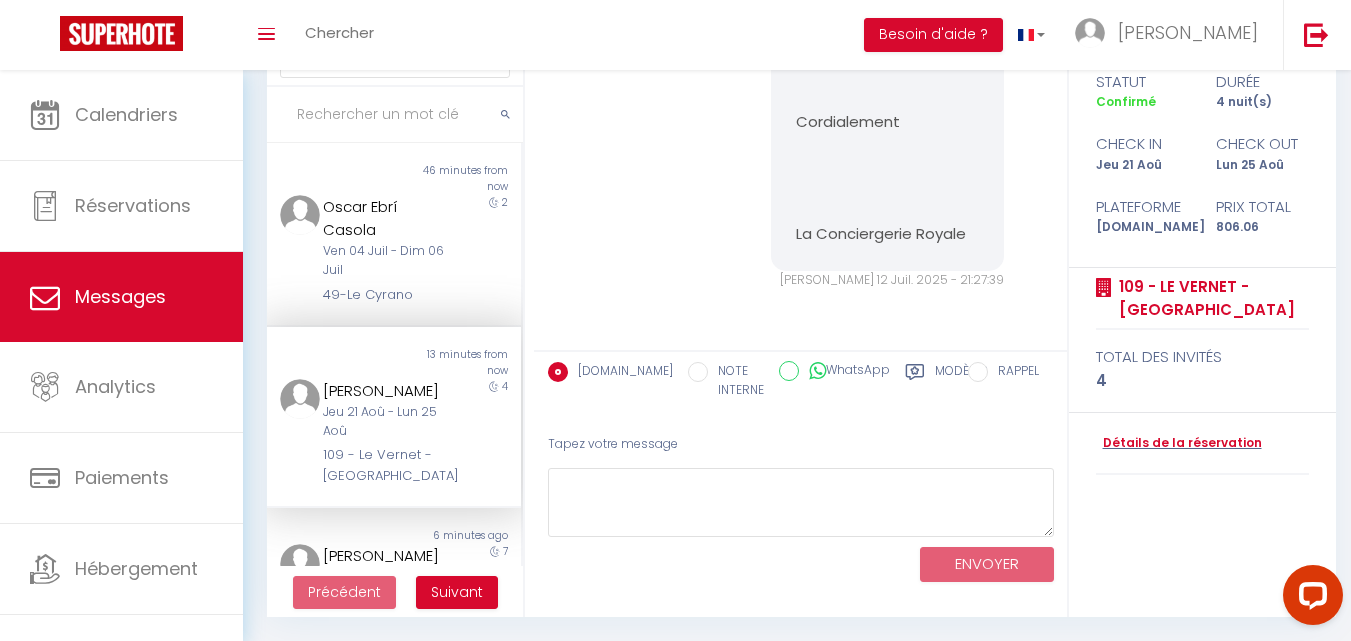 scroll, scrollTop: 2781, scrollLeft: 0, axis: vertical 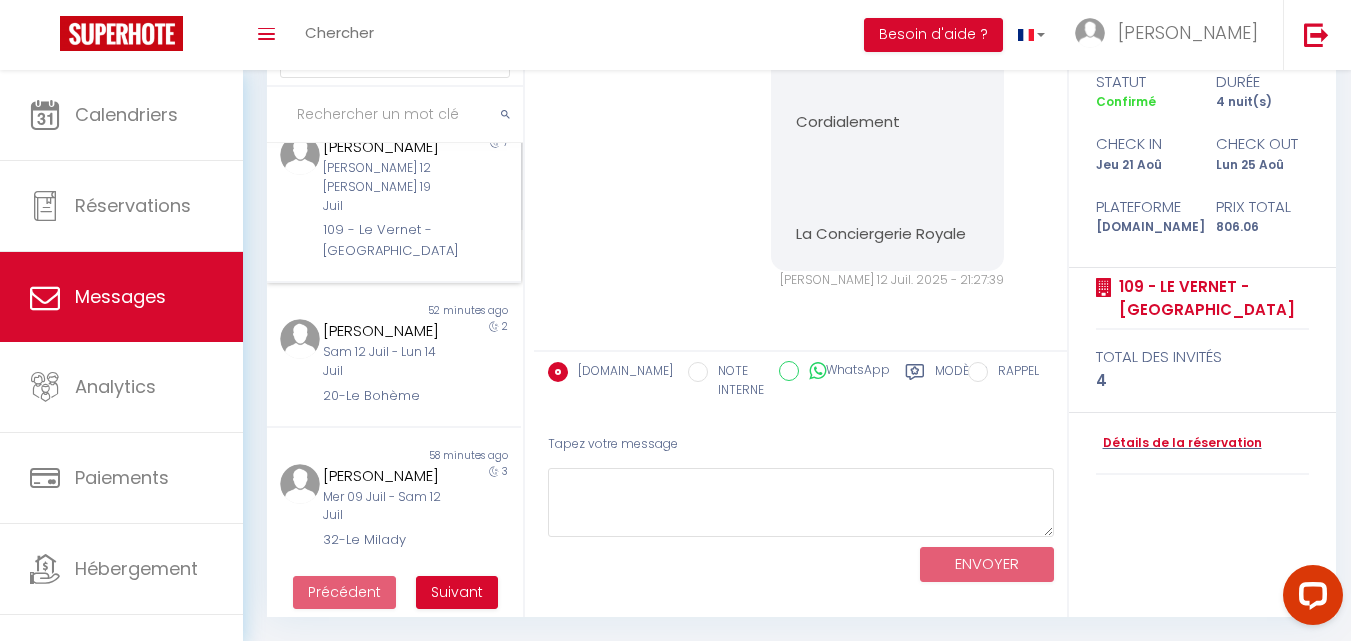 click on "7" at bounding box center (490, 198) 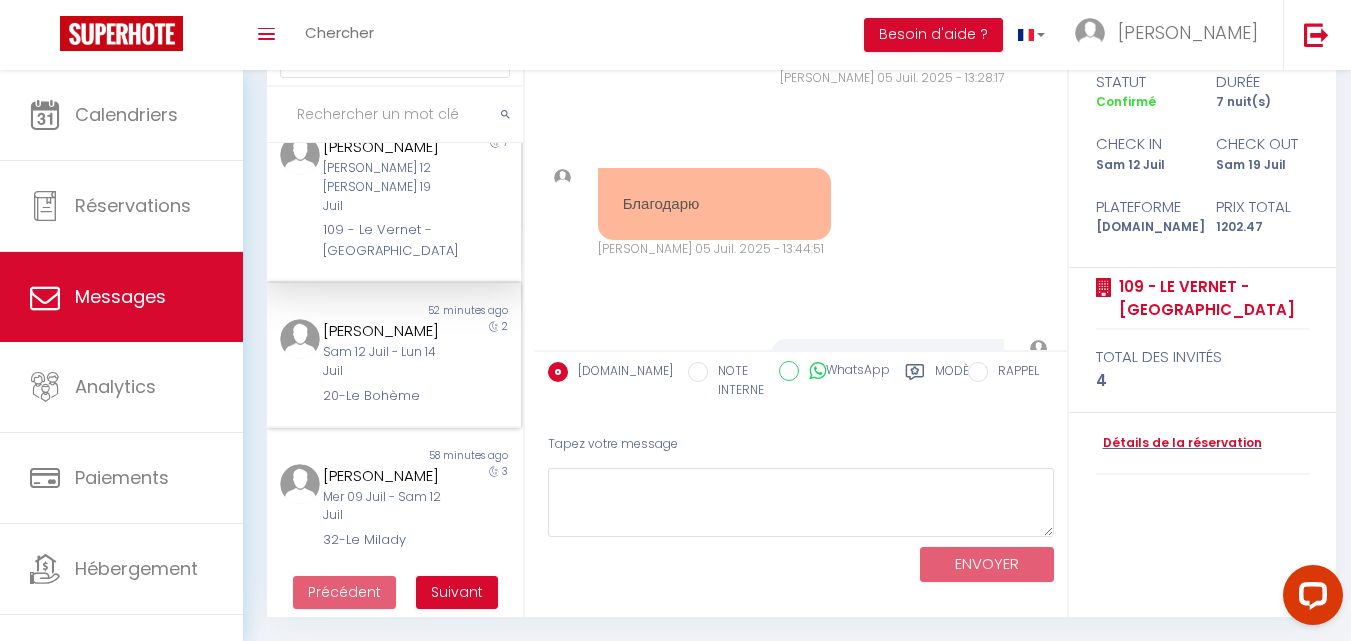 scroll, scrollTop: 15025, scrollLeft: 0, axis: vertical 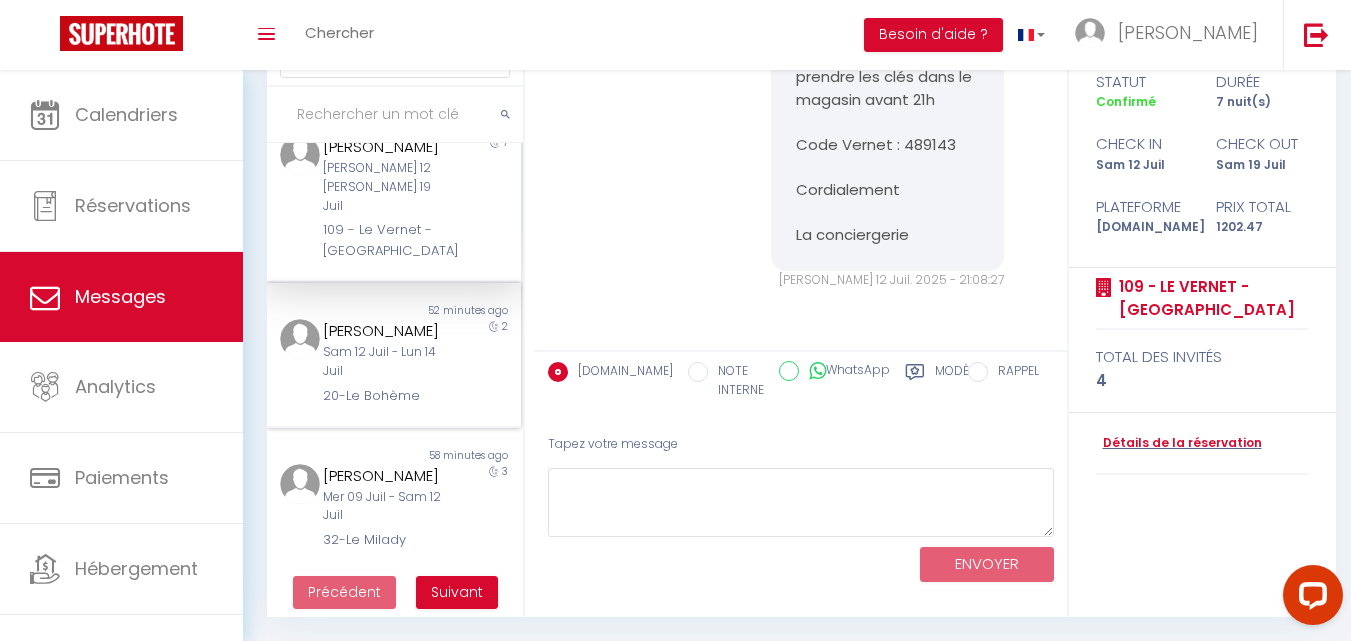 click on "2" at bounding box center (490, 362) 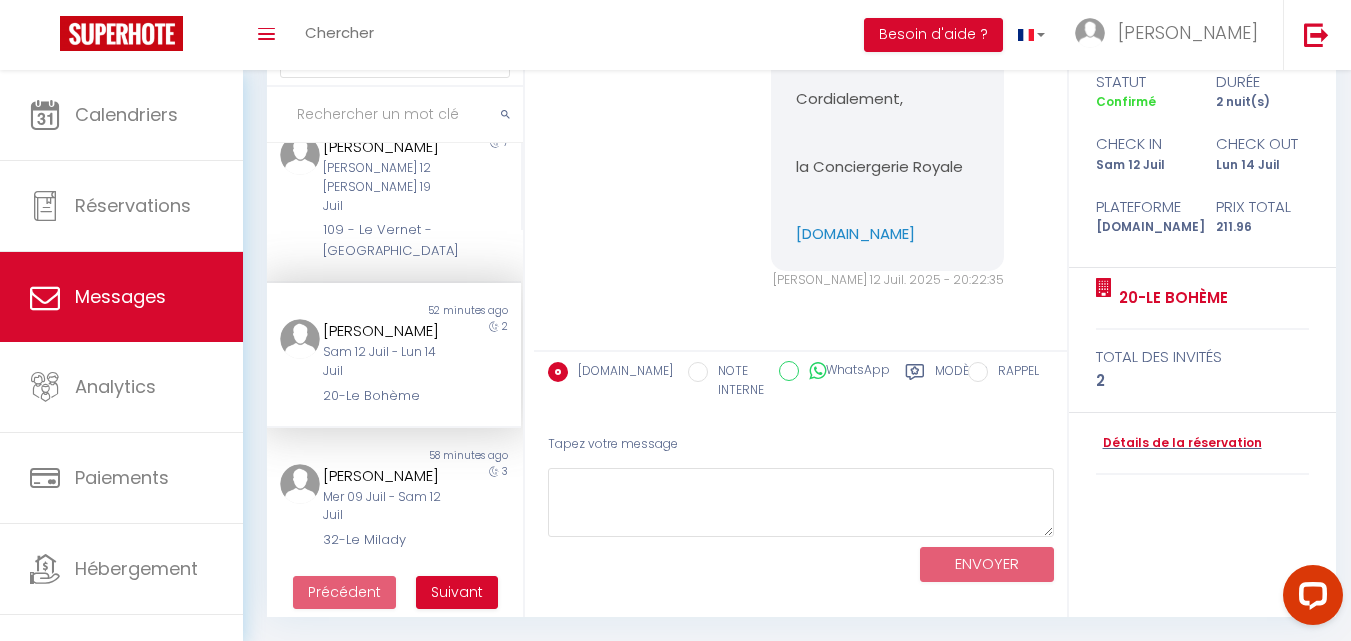 scroll, scrollTop: 14016, scrollLeft: 0, axis: vertical 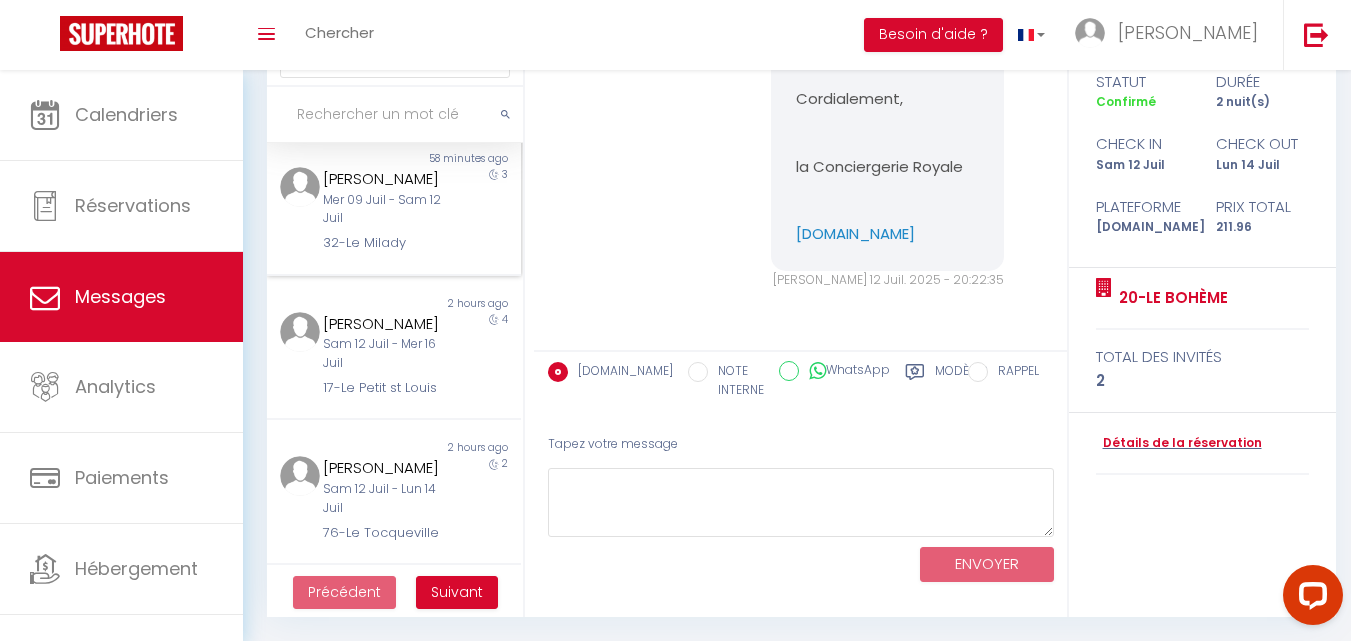 click on "3" at bounding box center (490, 210) 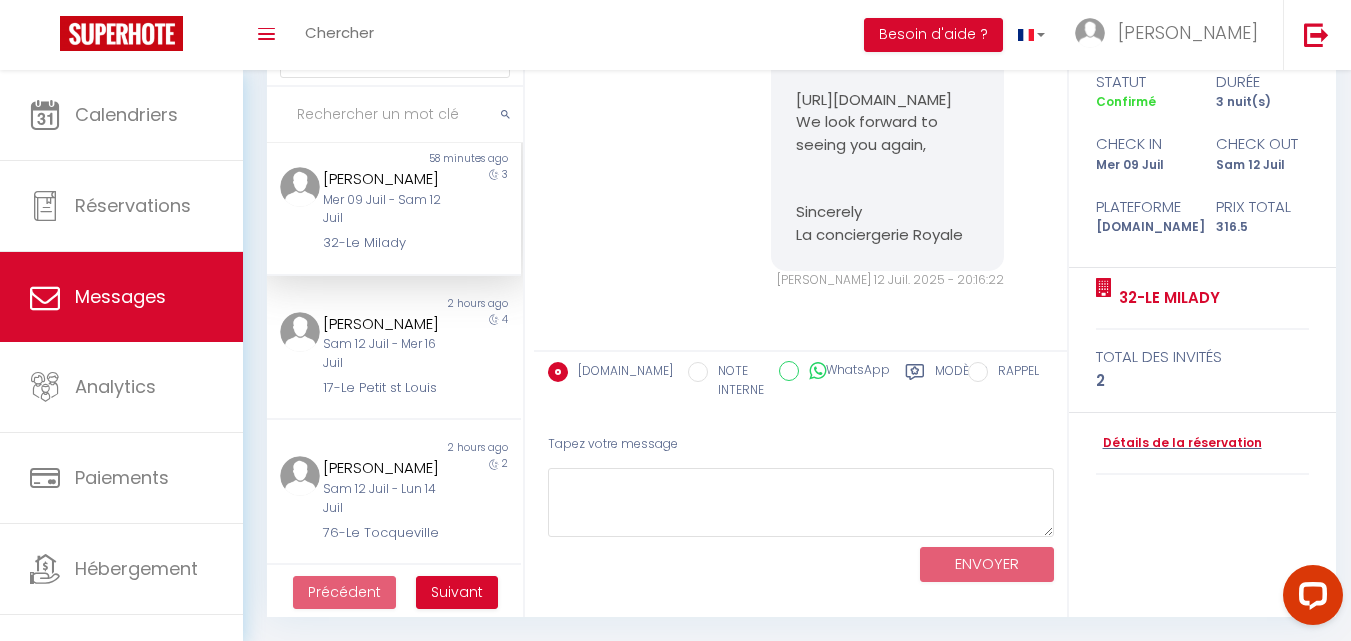 scroll, scrollTop: 13337, scrollLeft: 0, axis: vertical 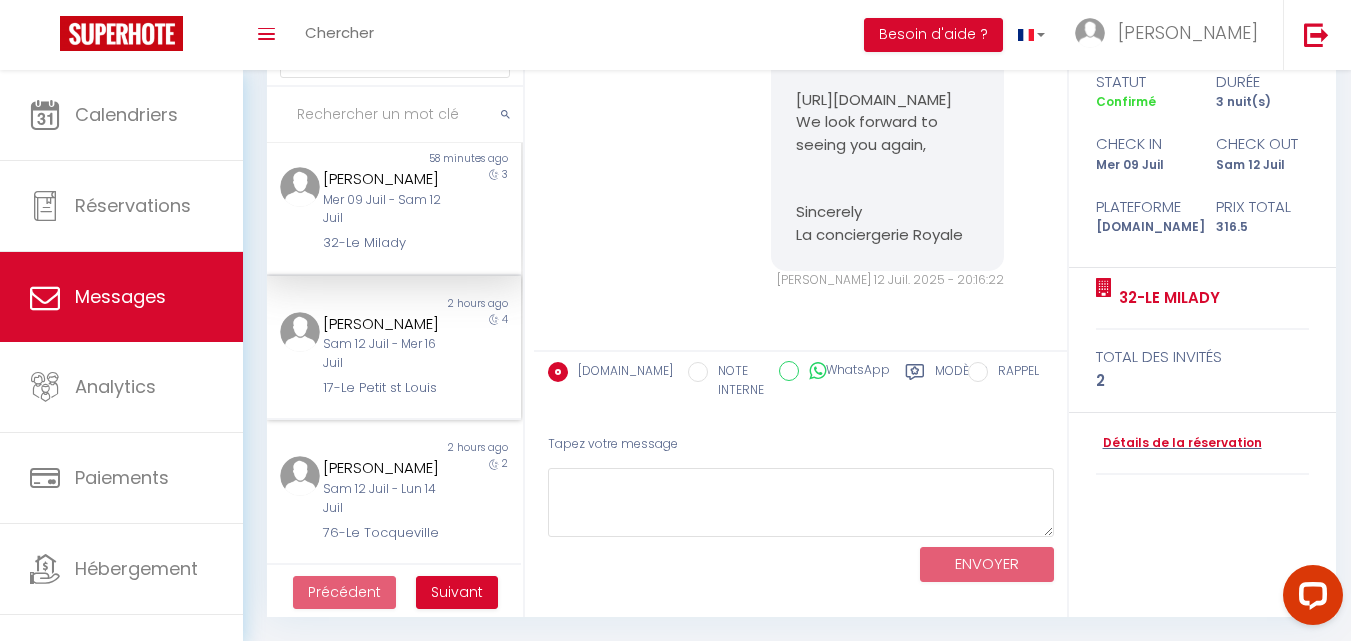 click on "[PERSON_NAME] 12 Juil - Mer 16 Juil   17-Le Petit st Louis" at bounding box center (383, 355) 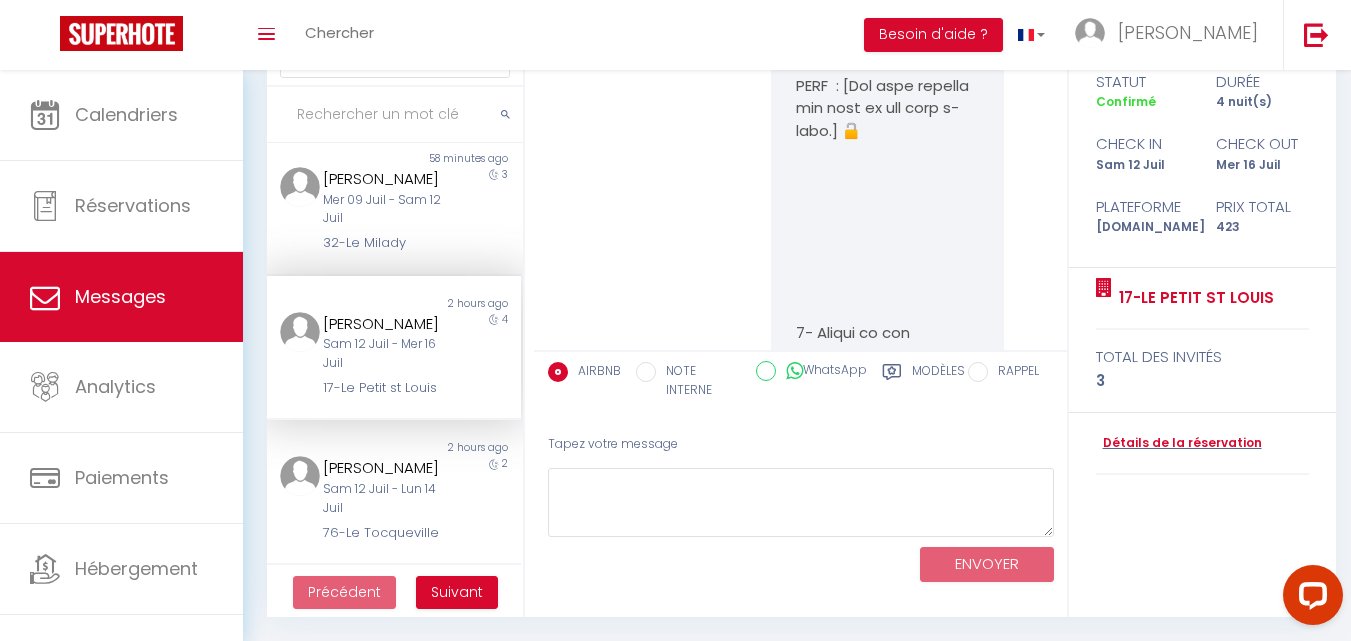 scroll, scrollTop: 26562, scrollLeft: 0, axis: vertical 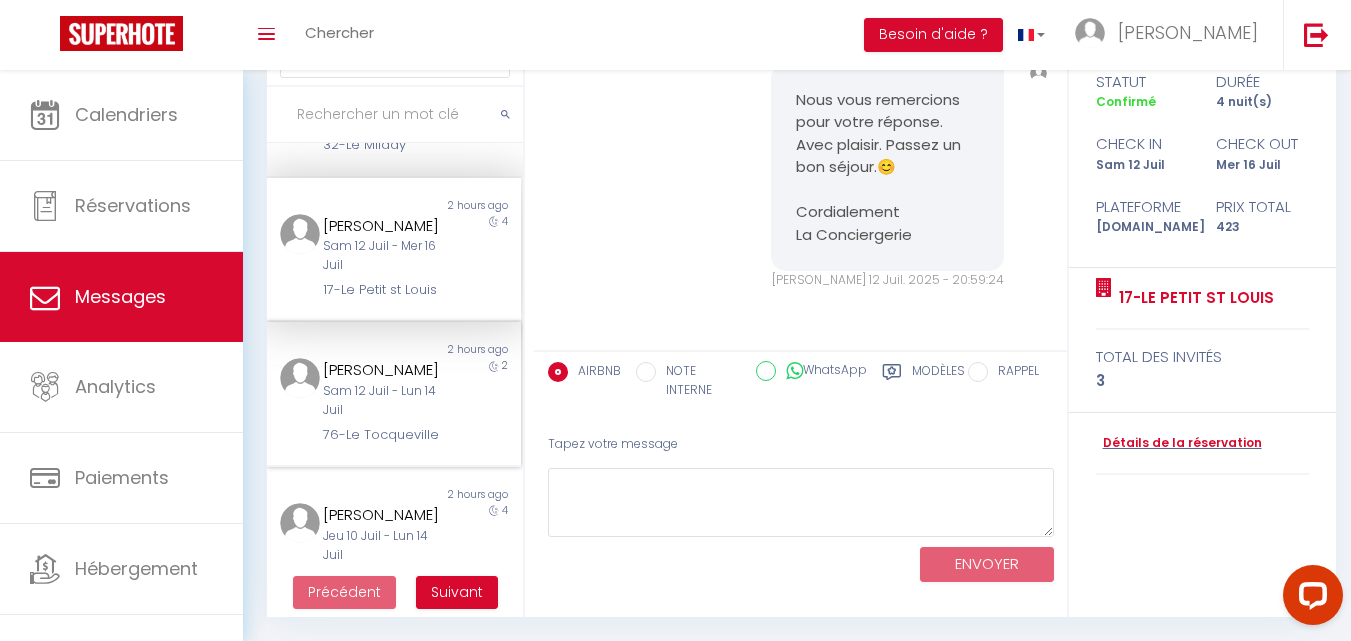 click on "[PERSON_NAME]" at bounding box center (384, 370) 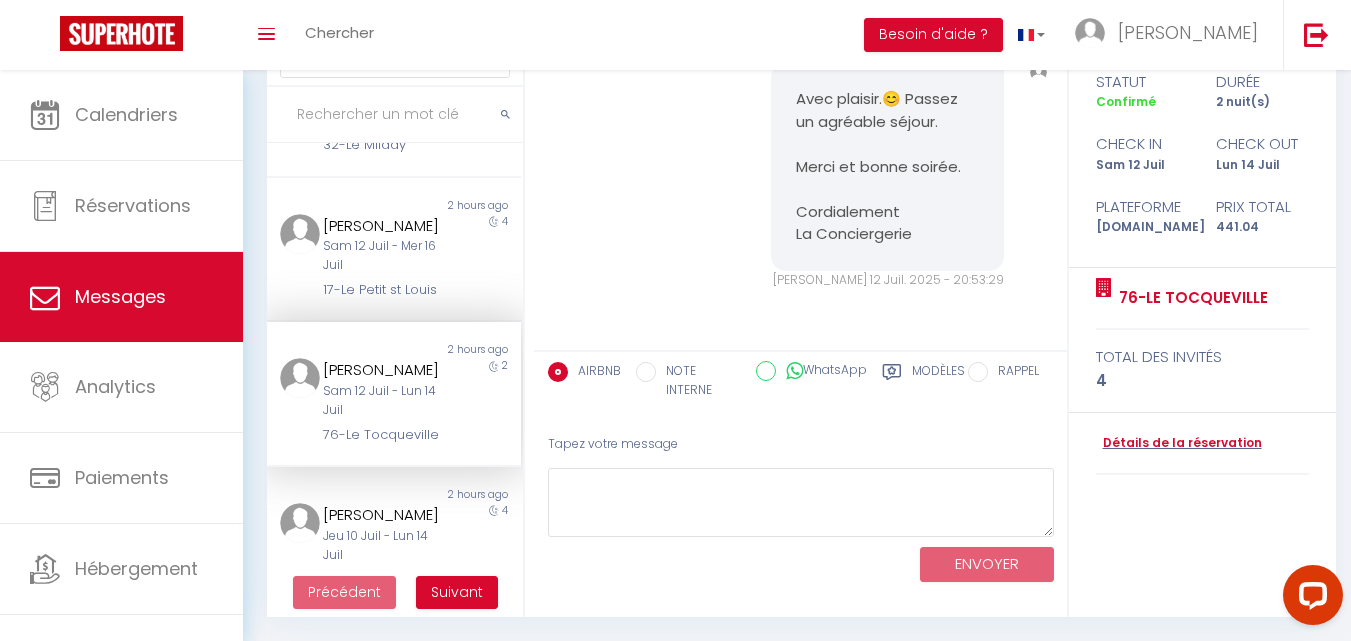 scroll, scrollTop: 14206, scrollLeft: 0, axis: vertical 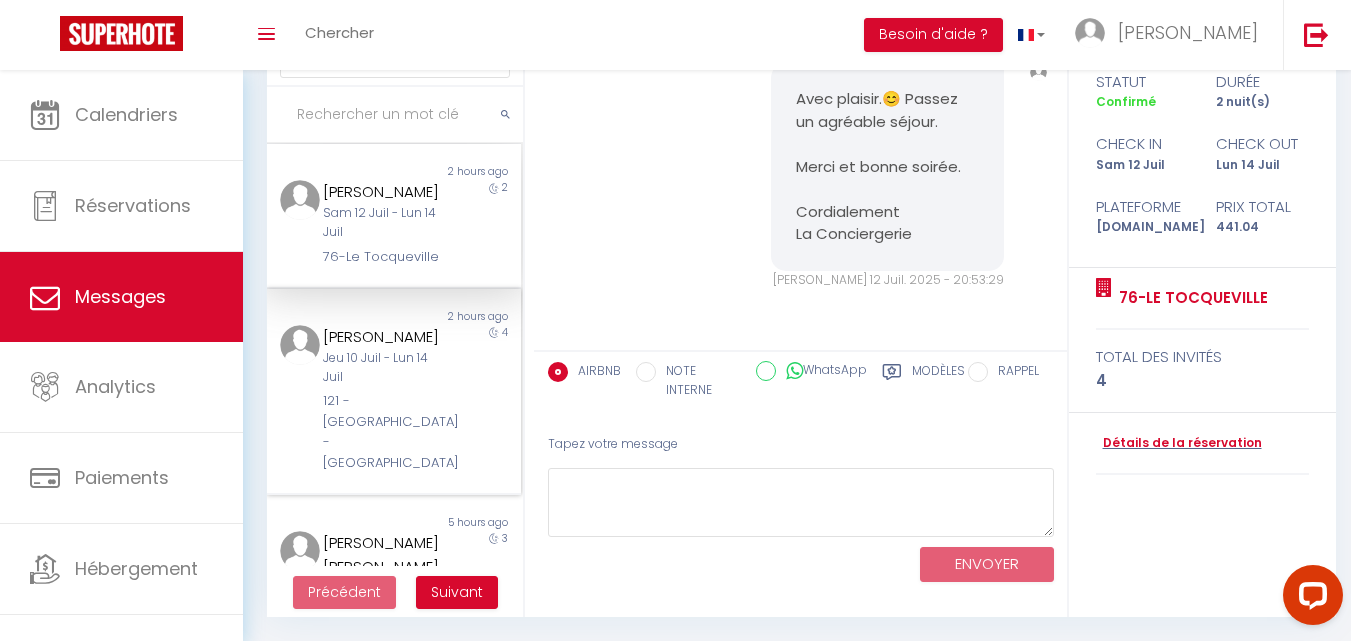 click on "4" at bounding box center [490, 399] 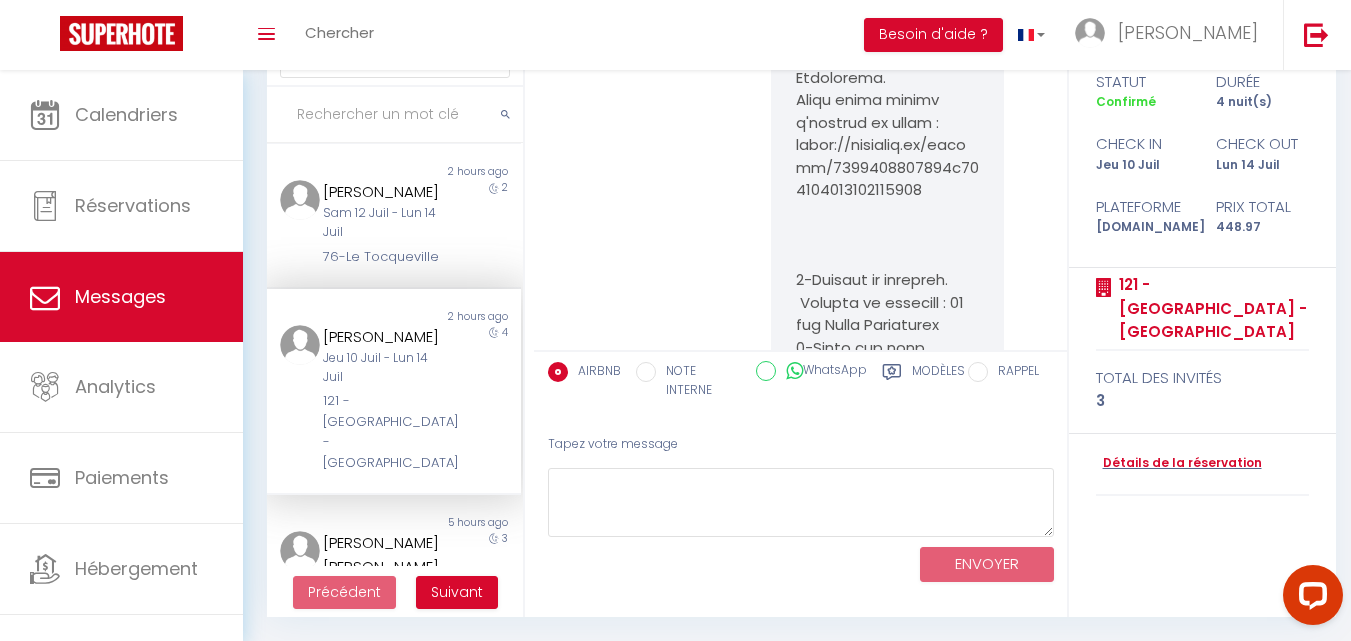 scroll, scrollTop: 14987, scrollLeft: 0, axis: vertical 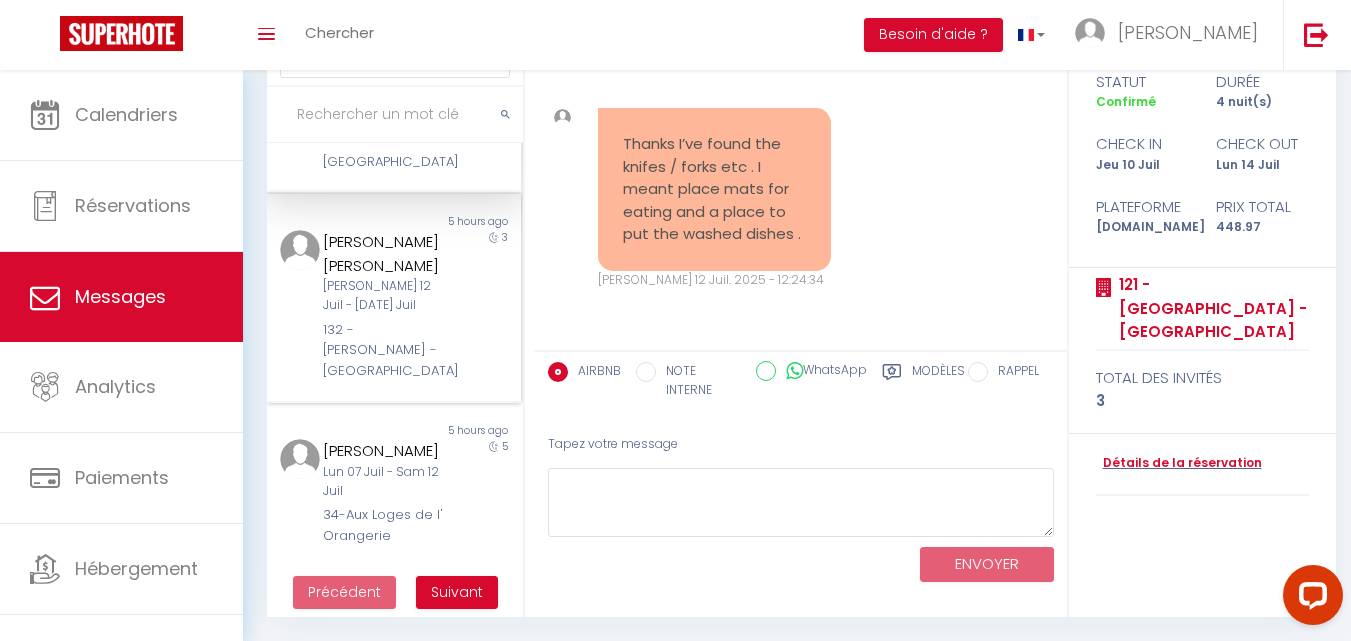 click on "3" at bounding box center (490, 305) 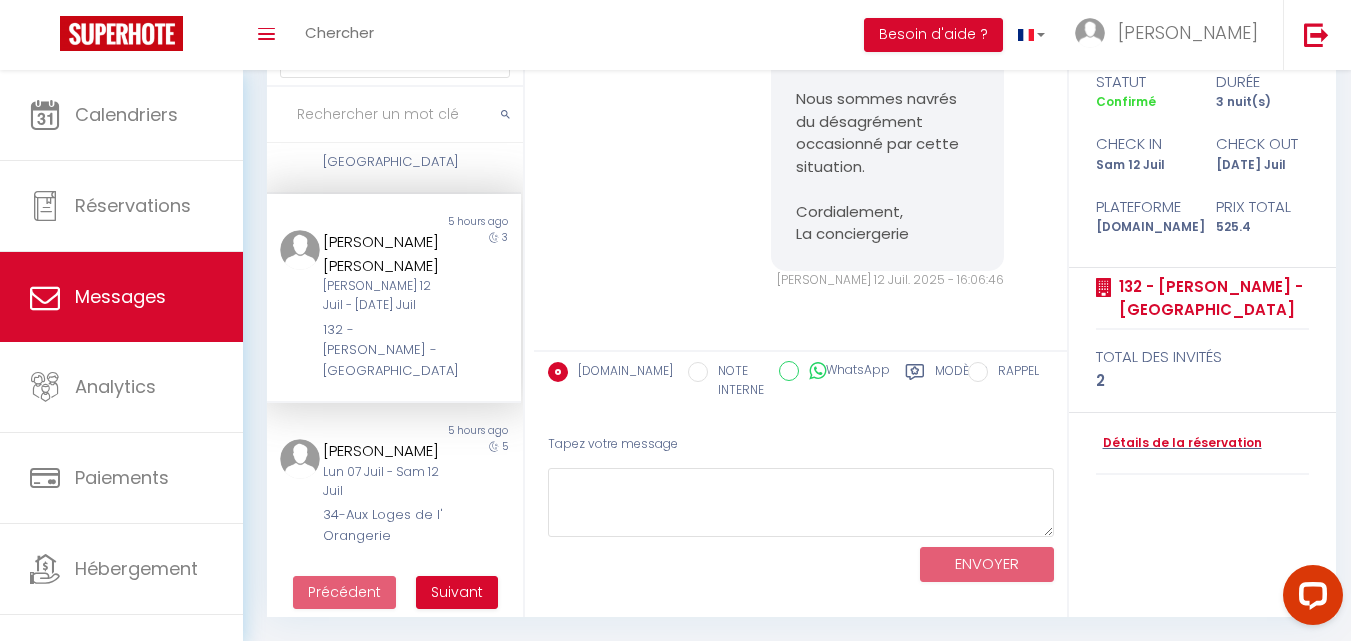 scroll, scrollTop: 9921, scrollLeft: 0, axis: vertical 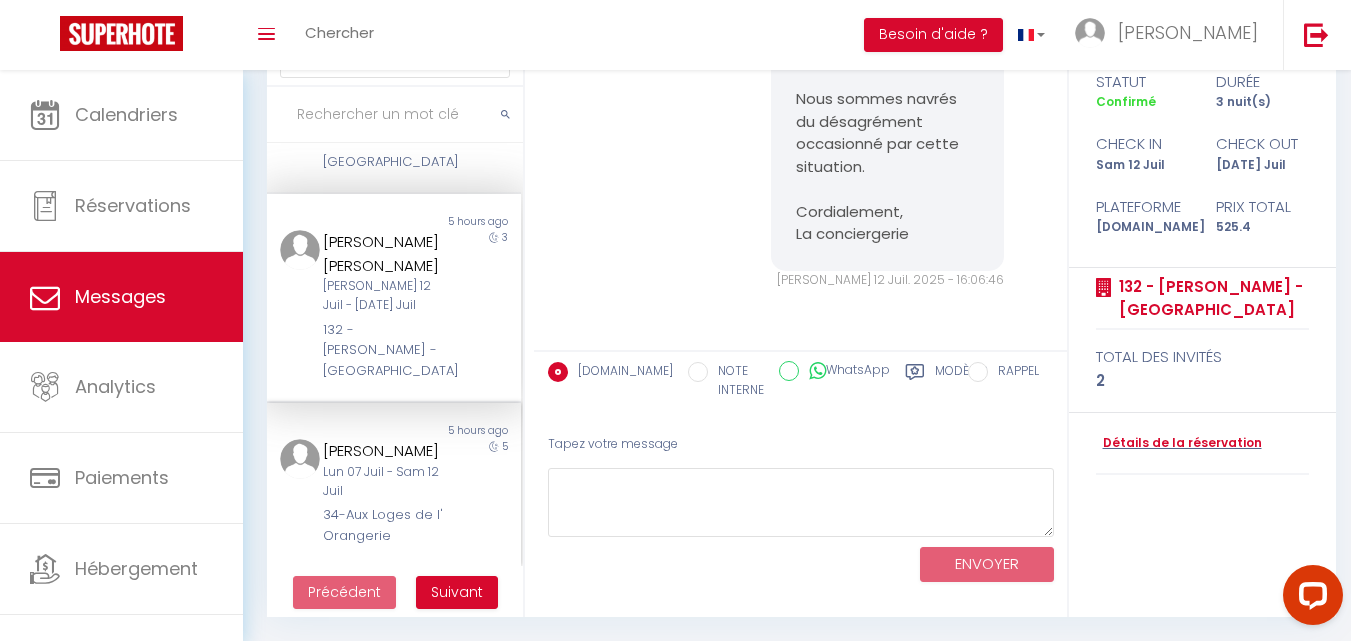 click on "[PERSON_NAME]   Lun 07 Juil - Sam 12 Juil   34-Aux [PERSON_NAME] de l' Orangerie" at bounding box center [383, 492] 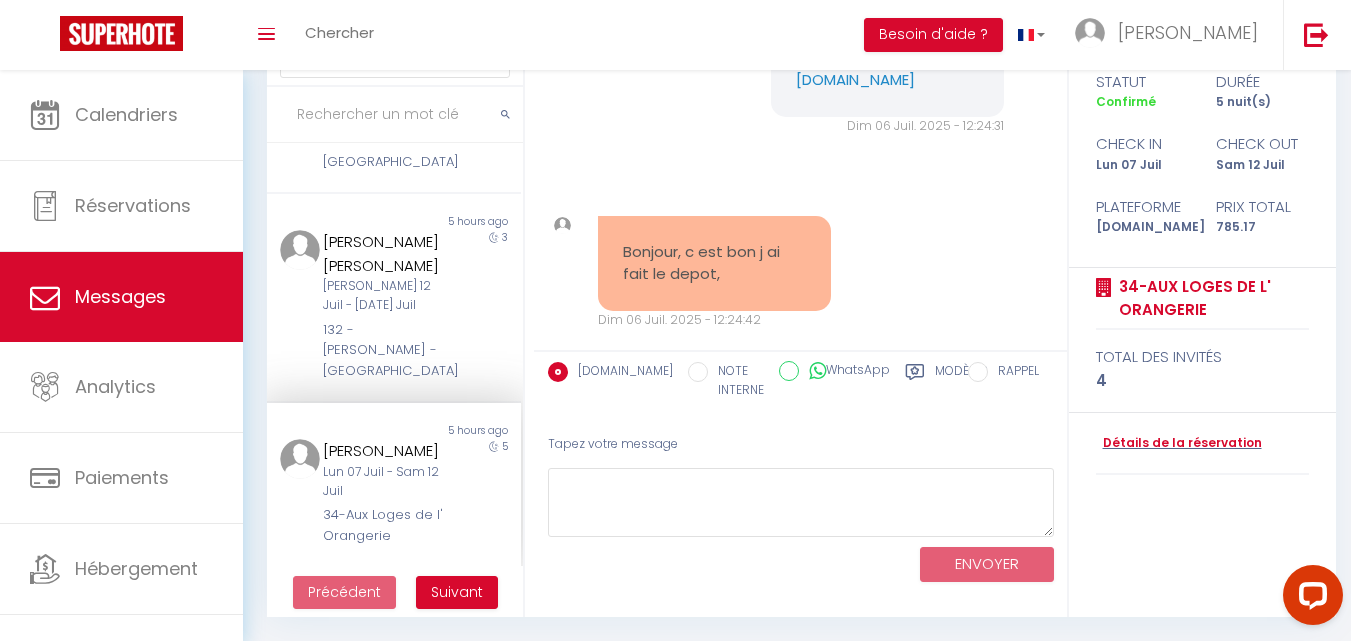 scroll, scrollTop: 16075, scrollLeft: 0, axis: vertical 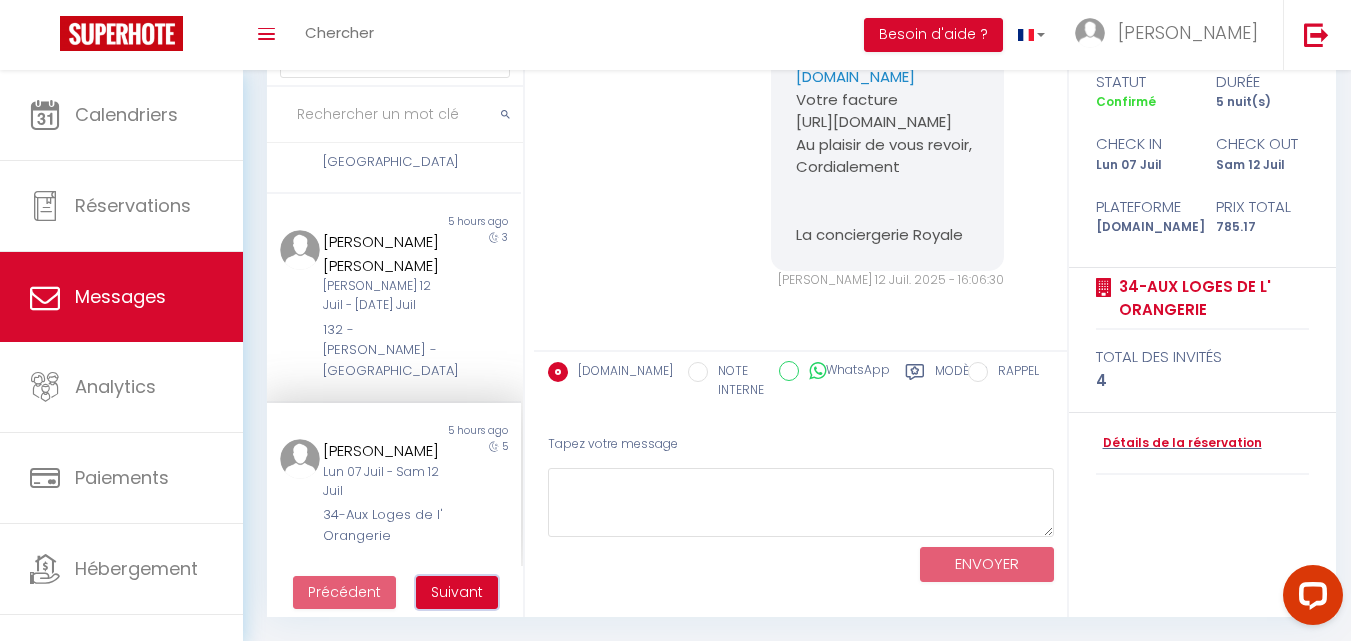 click on "Suivant" at bounding box center [457, 592] 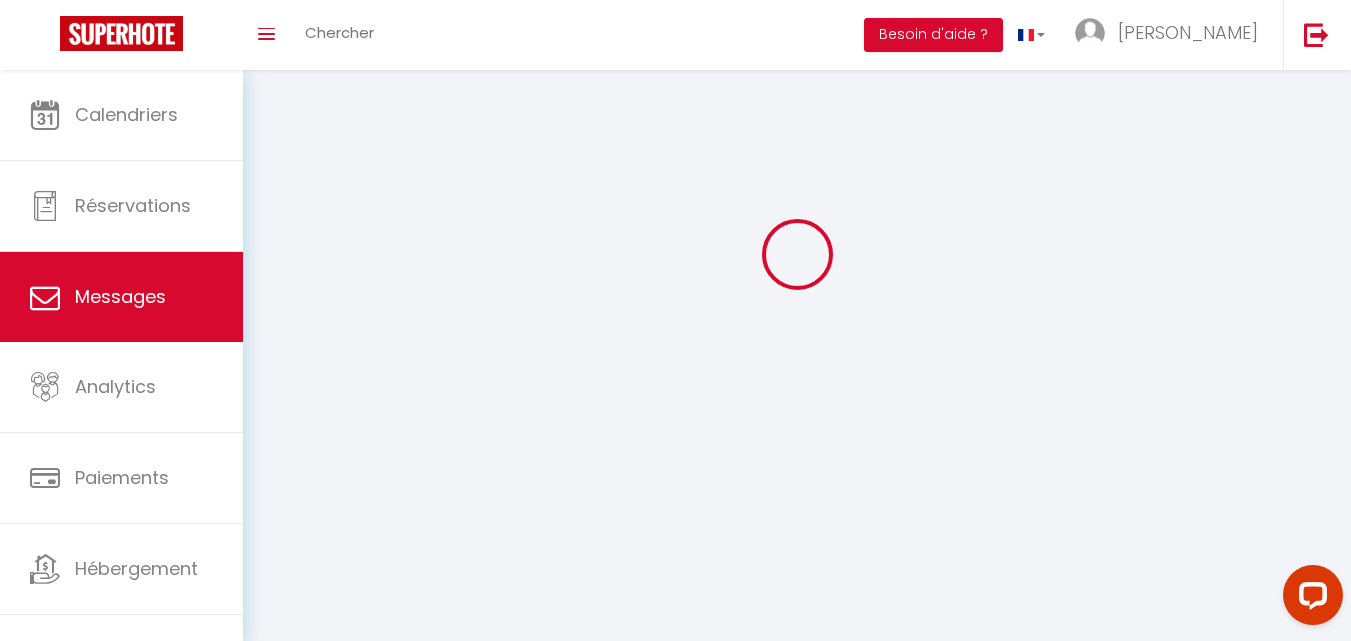 scroll, scrollTop: 70, scrollLeft: 0, axis: vertical 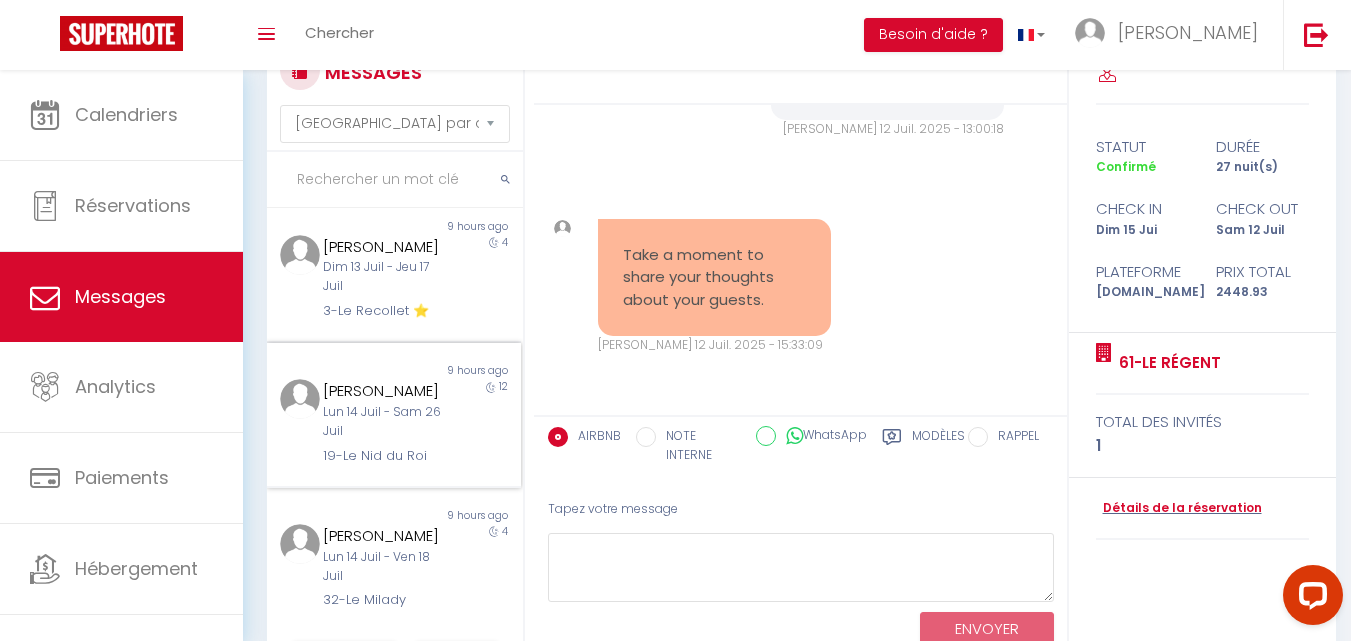 click on "[PERSON_NAME] 14 [PERSON_NAME] 26 Juil   19-Le Nid du Roi" at bounding box center [383, 422] 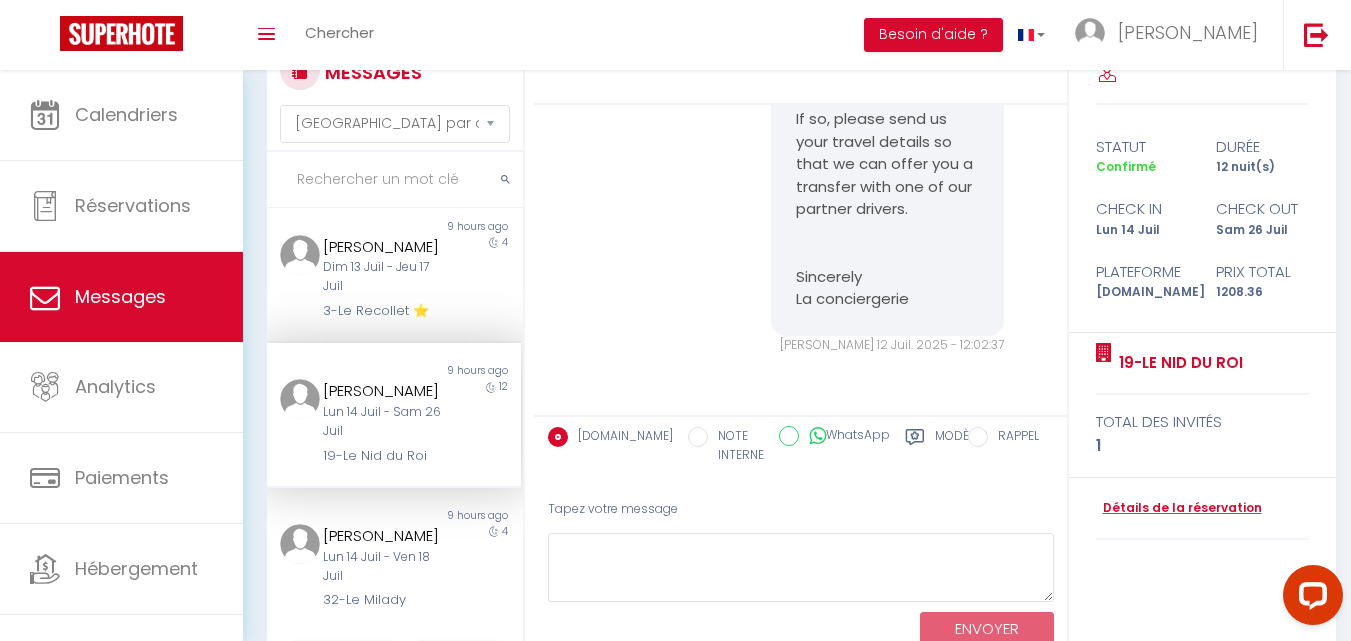 scroll, scrollTop: 4294, scrollLeft: 0, axis: vertical 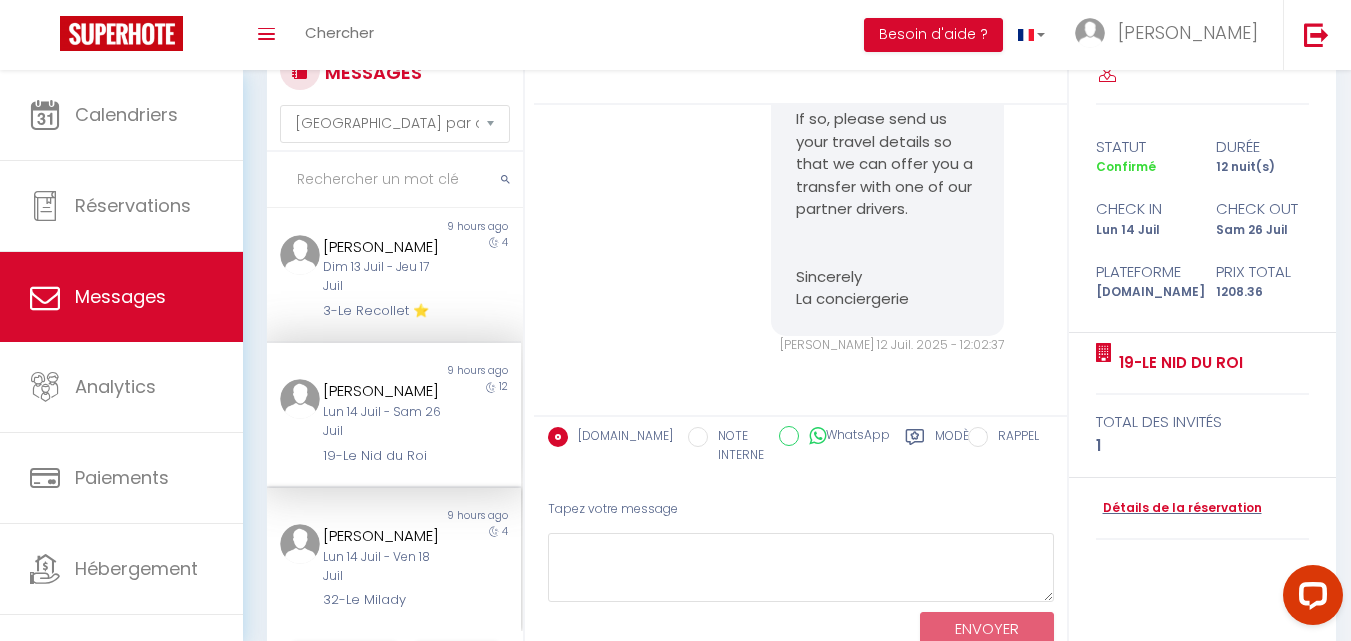 click on "Lun 14 Juil - Ven 18 Juil" at bounding box center (384, 567) 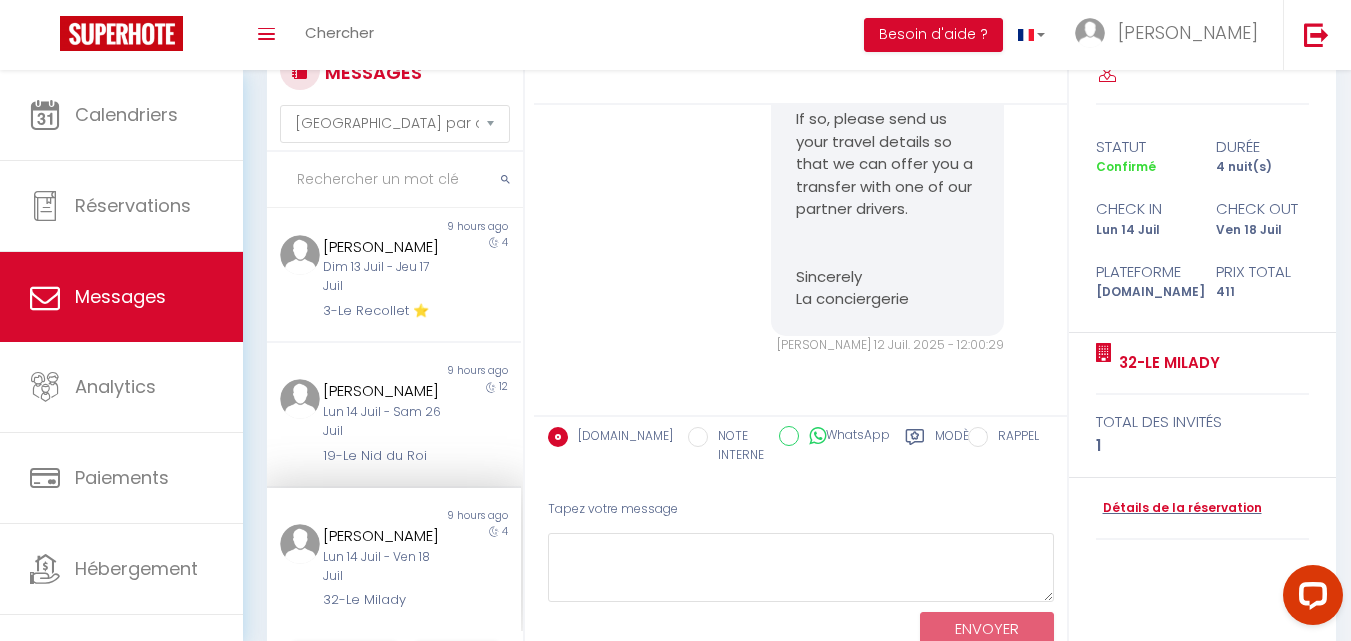 scroll, scrollTop: 4002, scrollLeft: 0, axis: vertical 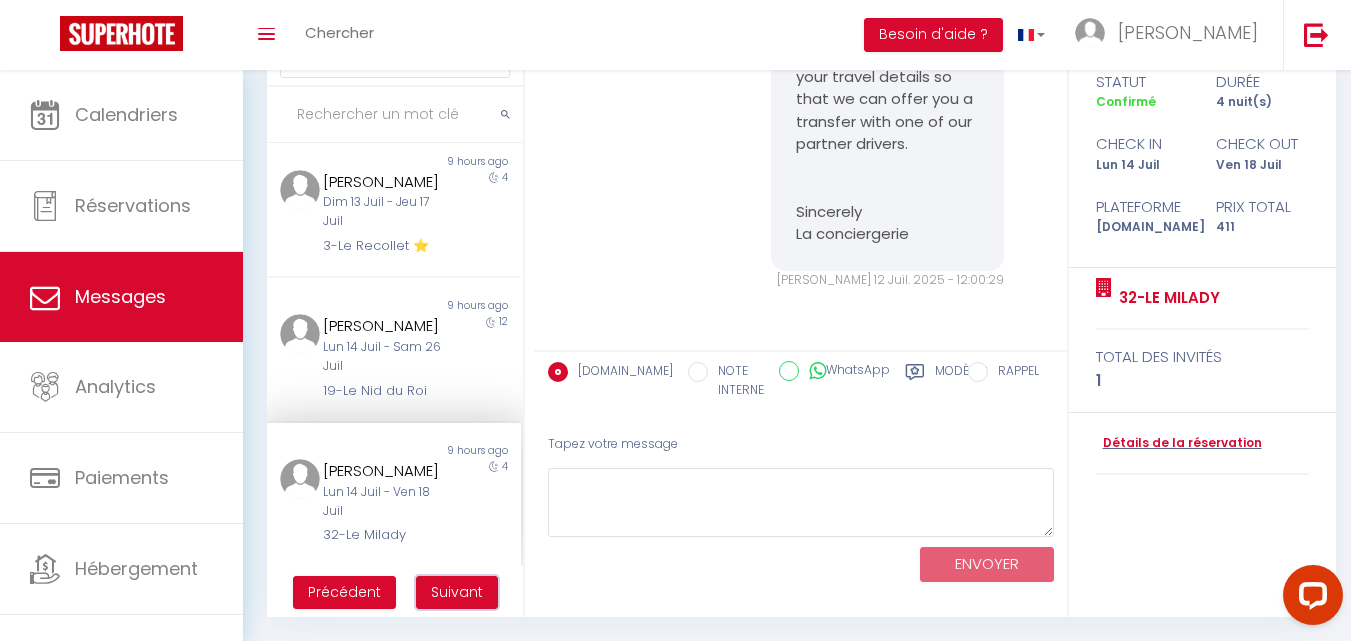 click on "Suivant" at bounding box center [457, 592] 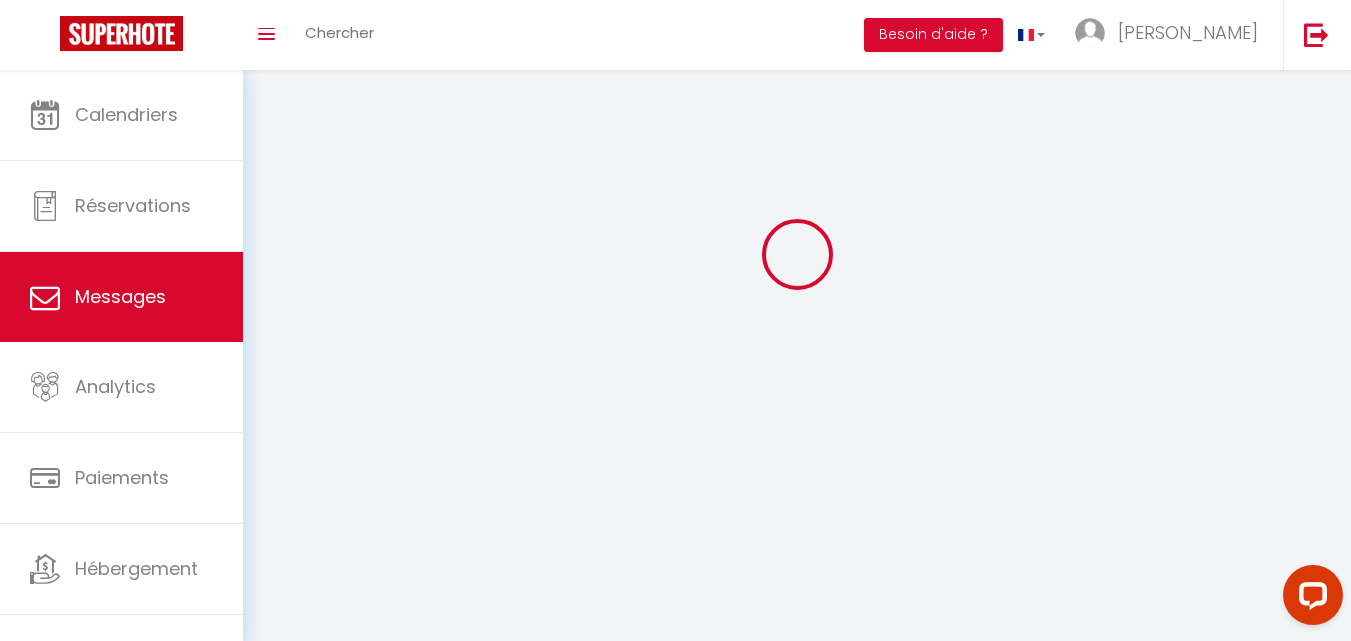 scroll, scrollTop: 70, scrollLeft: 0, axis: vertical 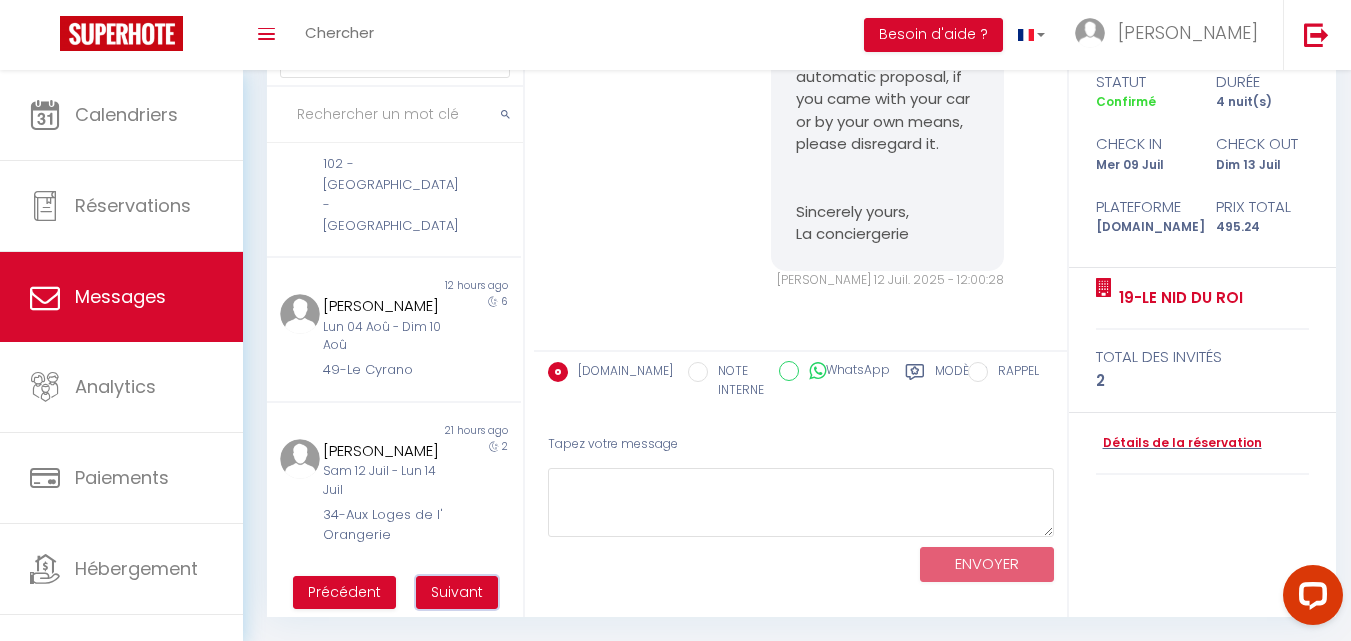 click on "Suivant" at bounding box center (457, 592) 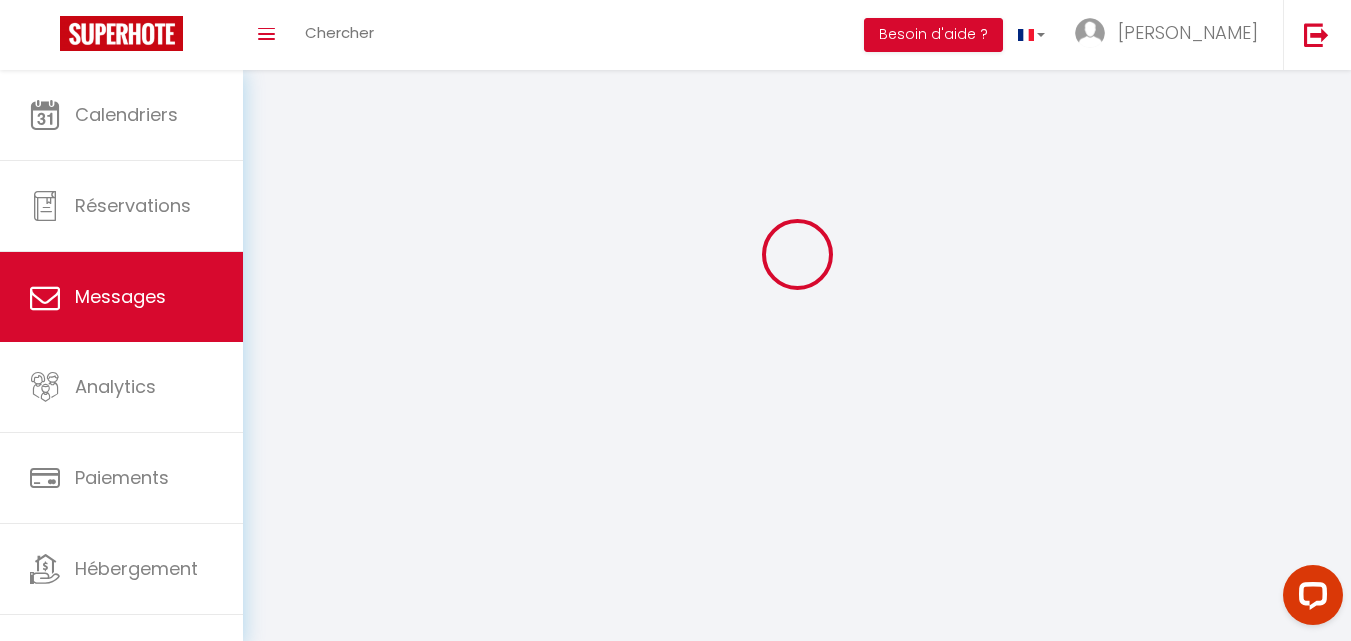 scroll, scrollTop: 70, scrollLeft: 0, axis: vertical 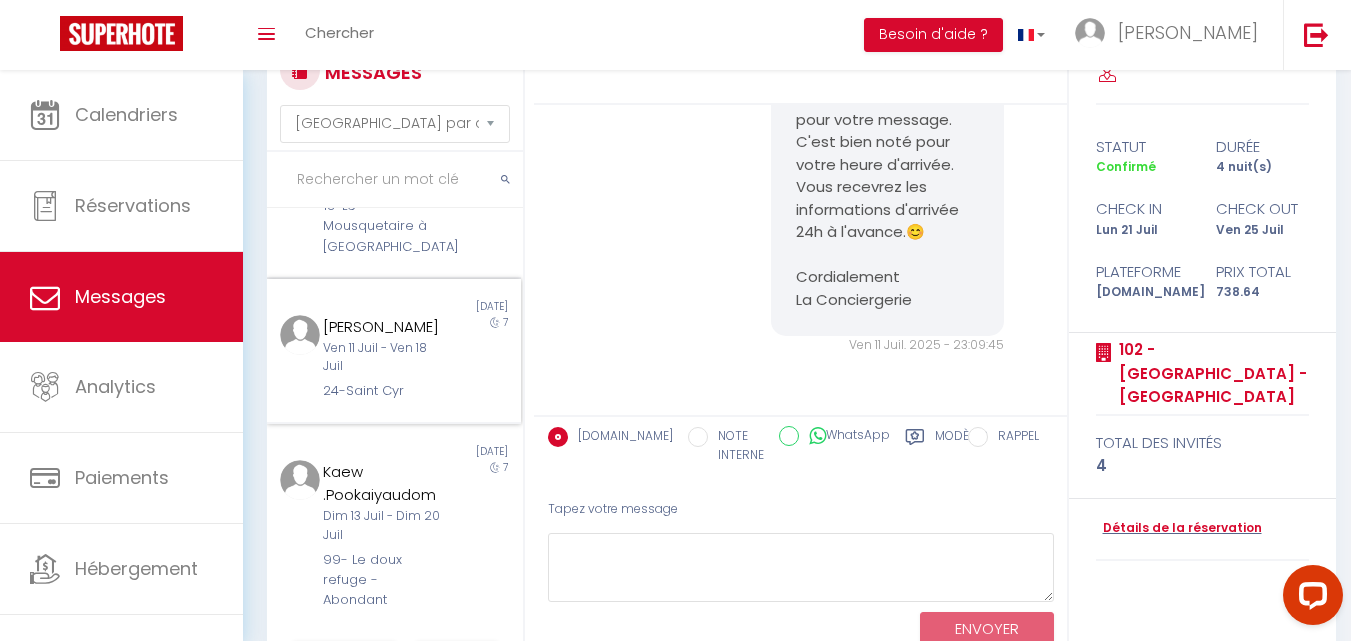 click on "7" at bounding box center [490, 358] 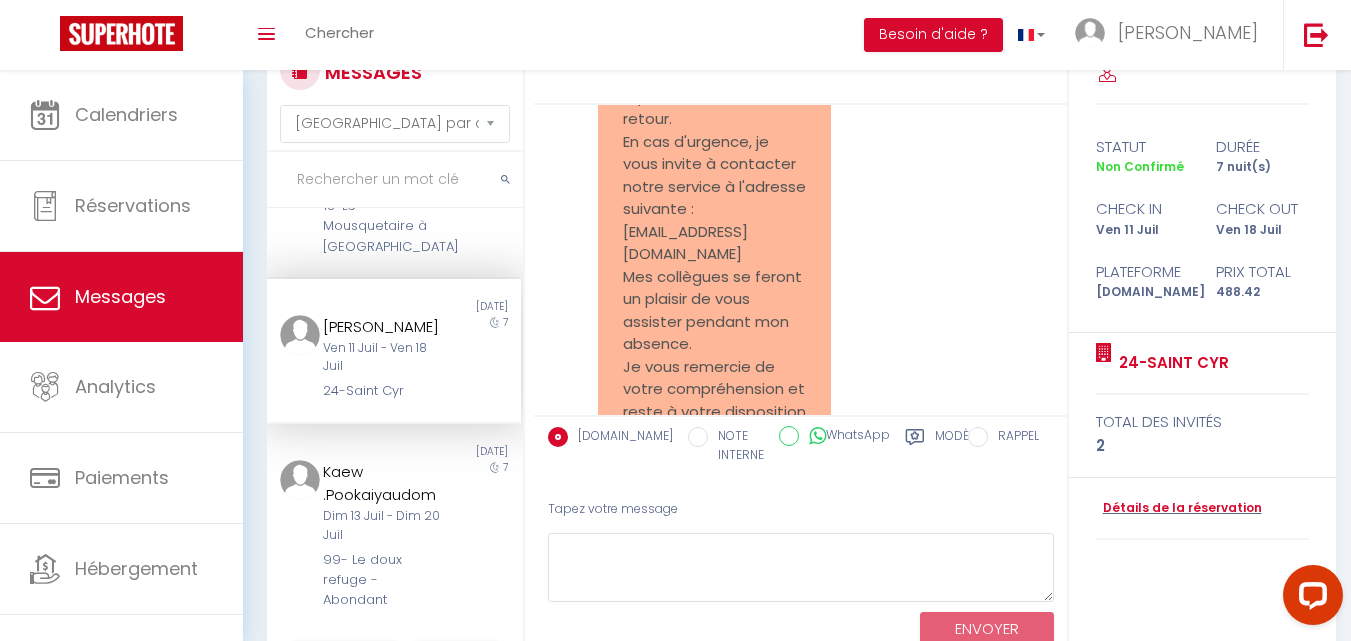 scroll, scrollTop: 19871, scrollLeft: 0, axis: vertical 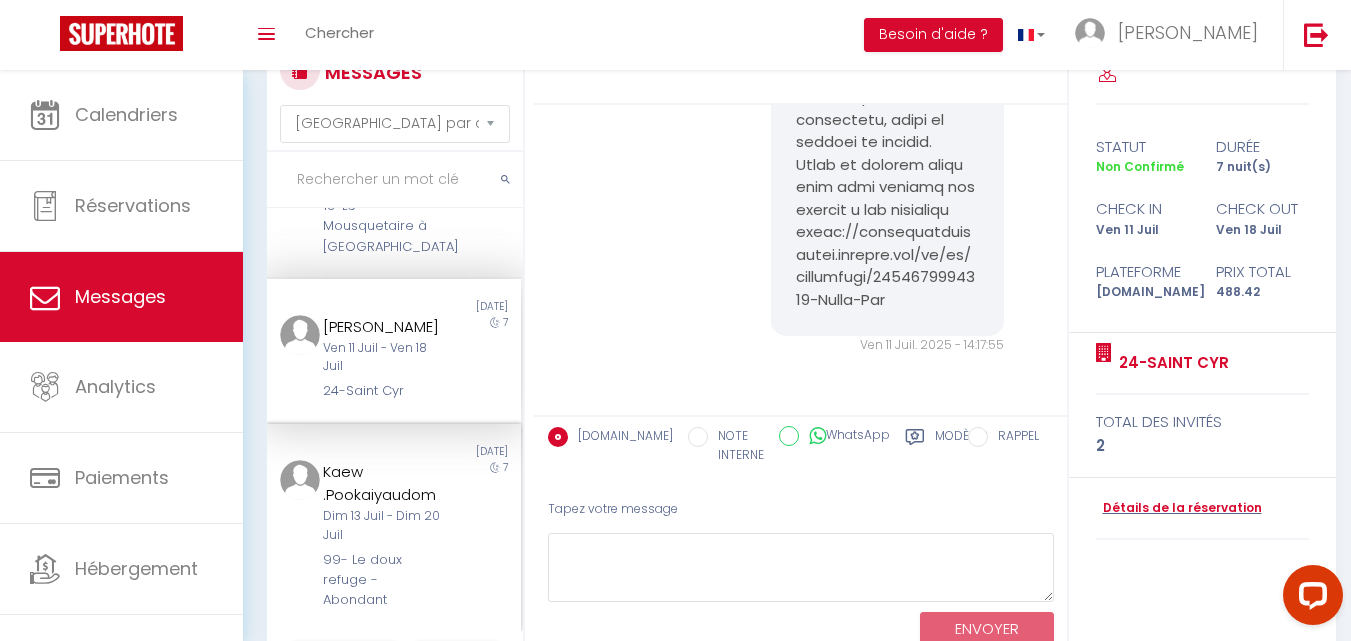 click on "Kaew .Pookaiyaudom" at bounding box center (384, 483) 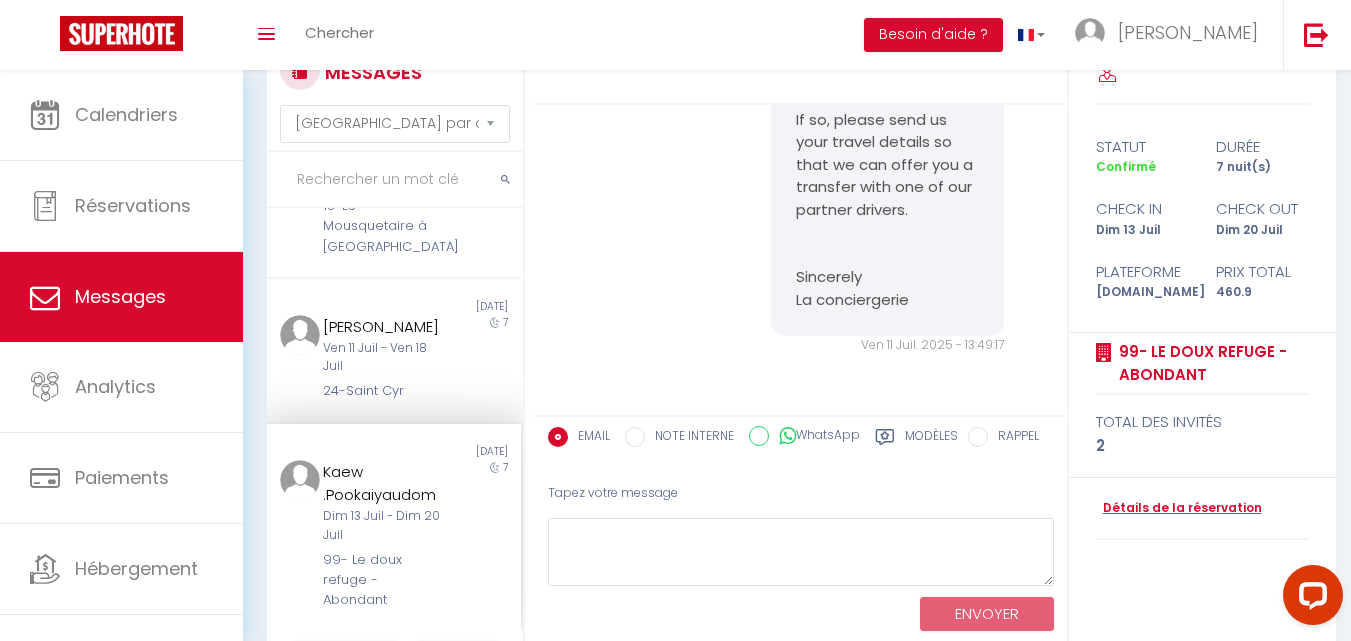 scroll, scrollTop: 3425, scrollLeft: 0, axis: vertical 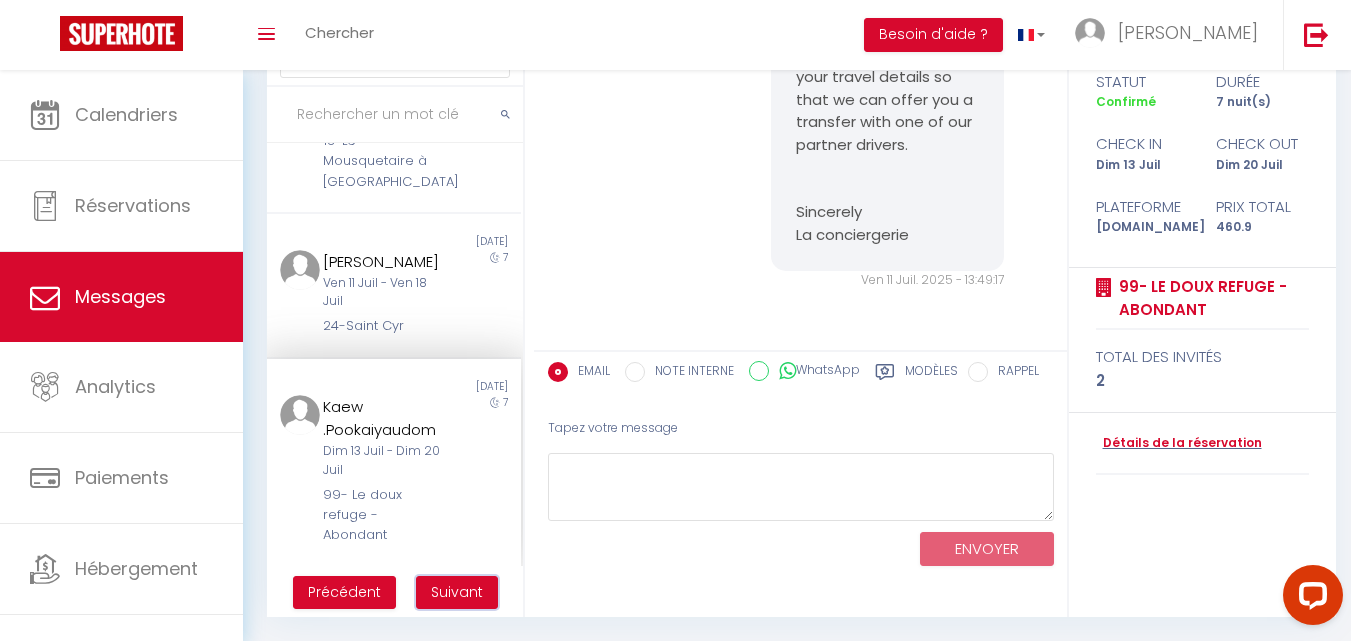 click on "Suivant" at bounding box center (457, 592) 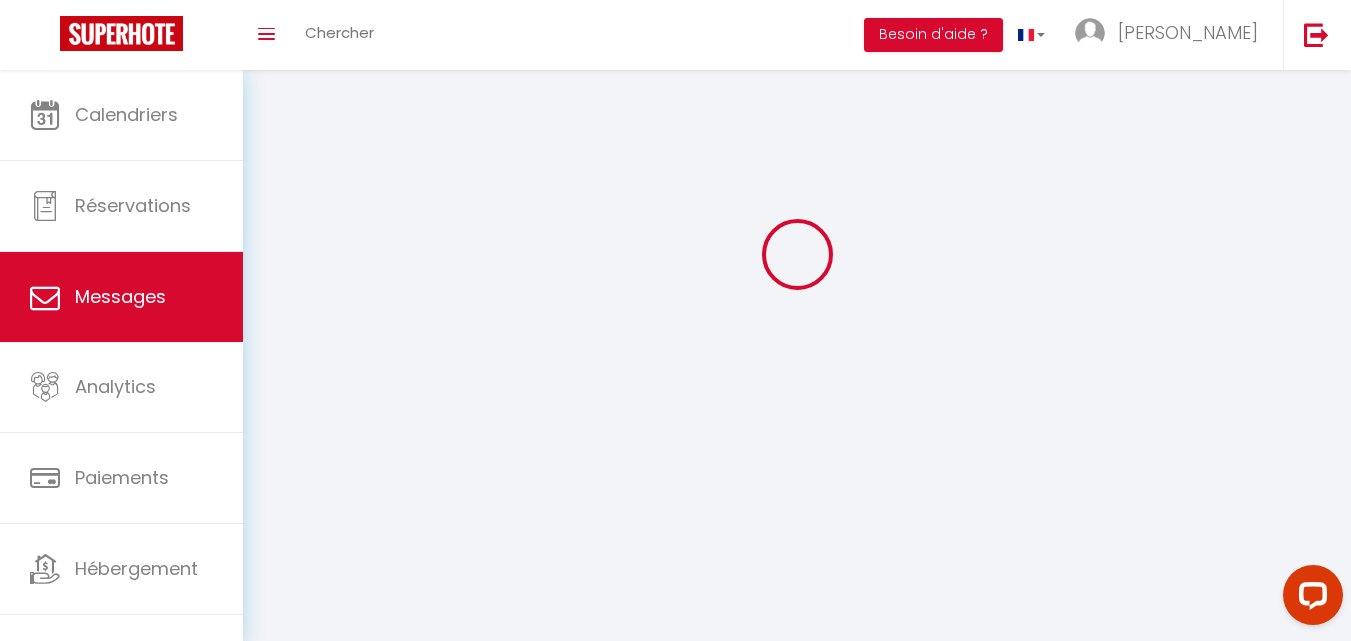 scroll, scrollTop: 70, scrollLeft: 0, axis: vertical 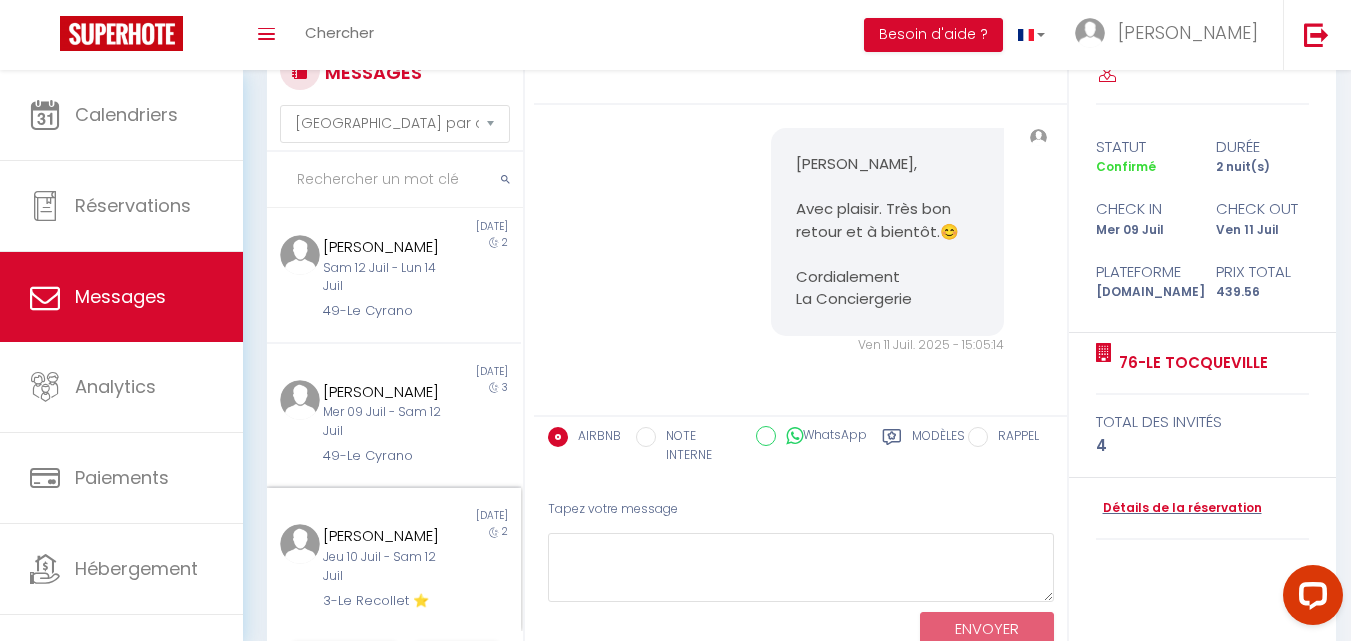 click on "Jeu 10 Juil - Sam 12 Juil" at bounding box center [384, 567] 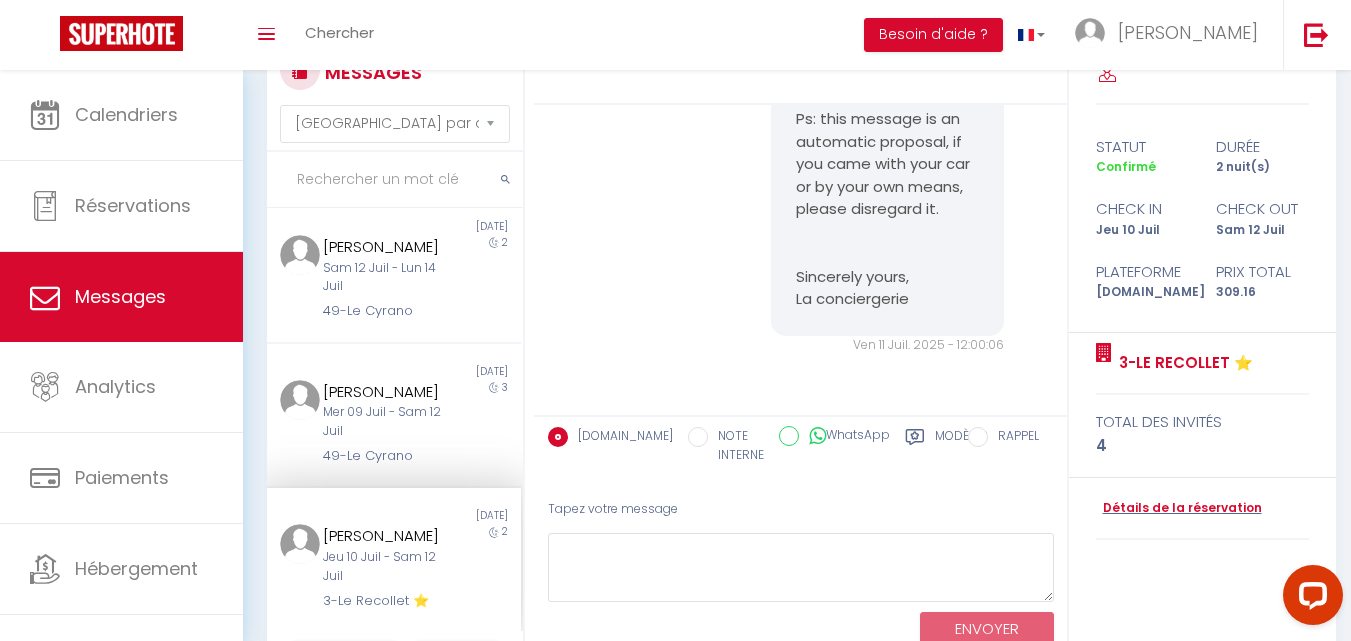 scroll, scrollTop: 14575, scrollLeft: 0, axis: vertical 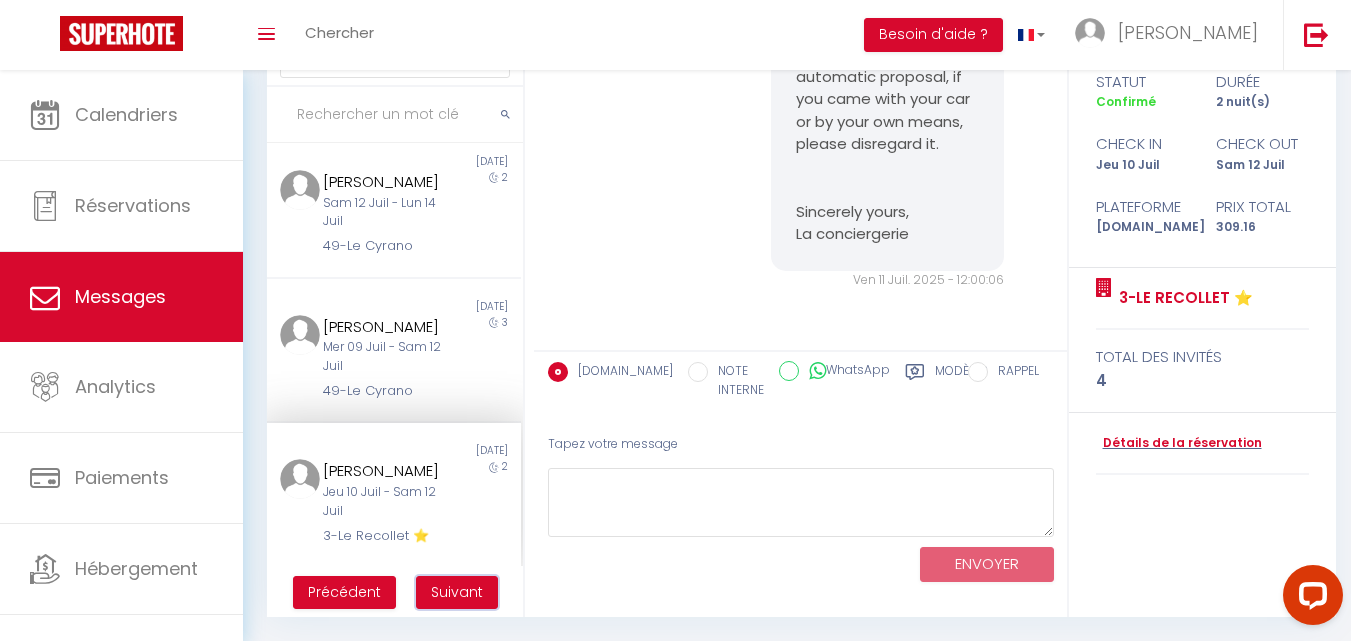 click on "Suivant" at bounding box center (457, 593) 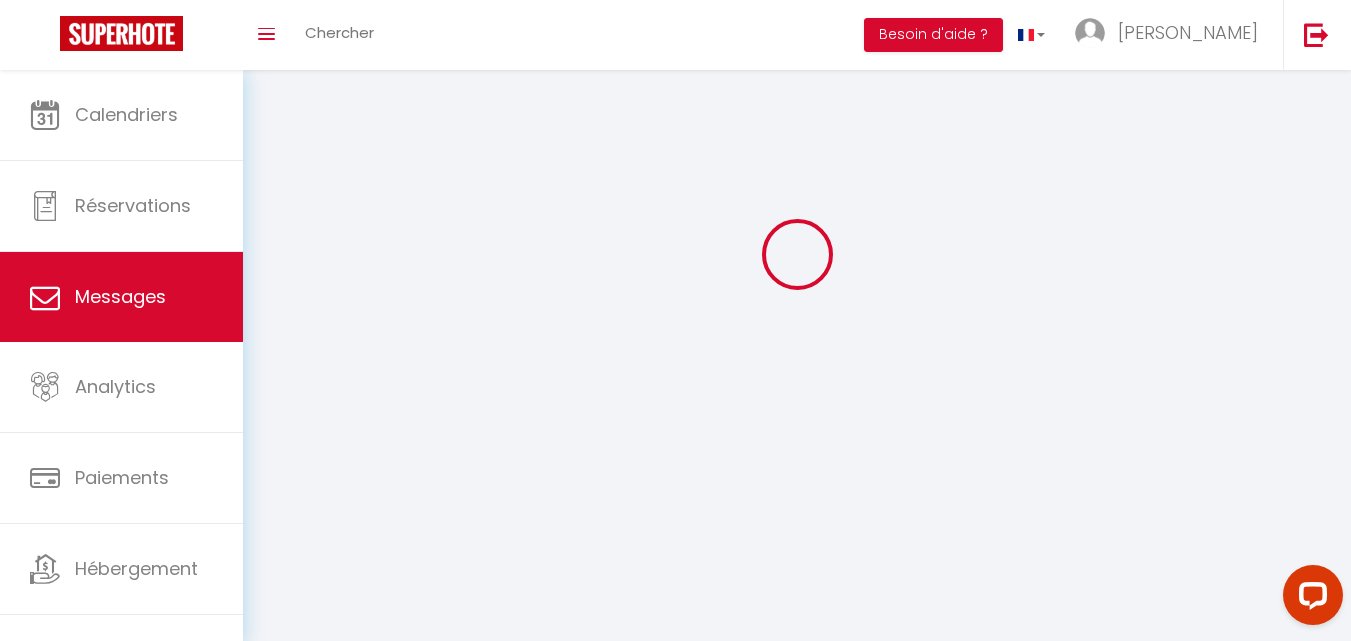 scroll, scrollTop: 70, scrollLeft: 0, axis: vertical 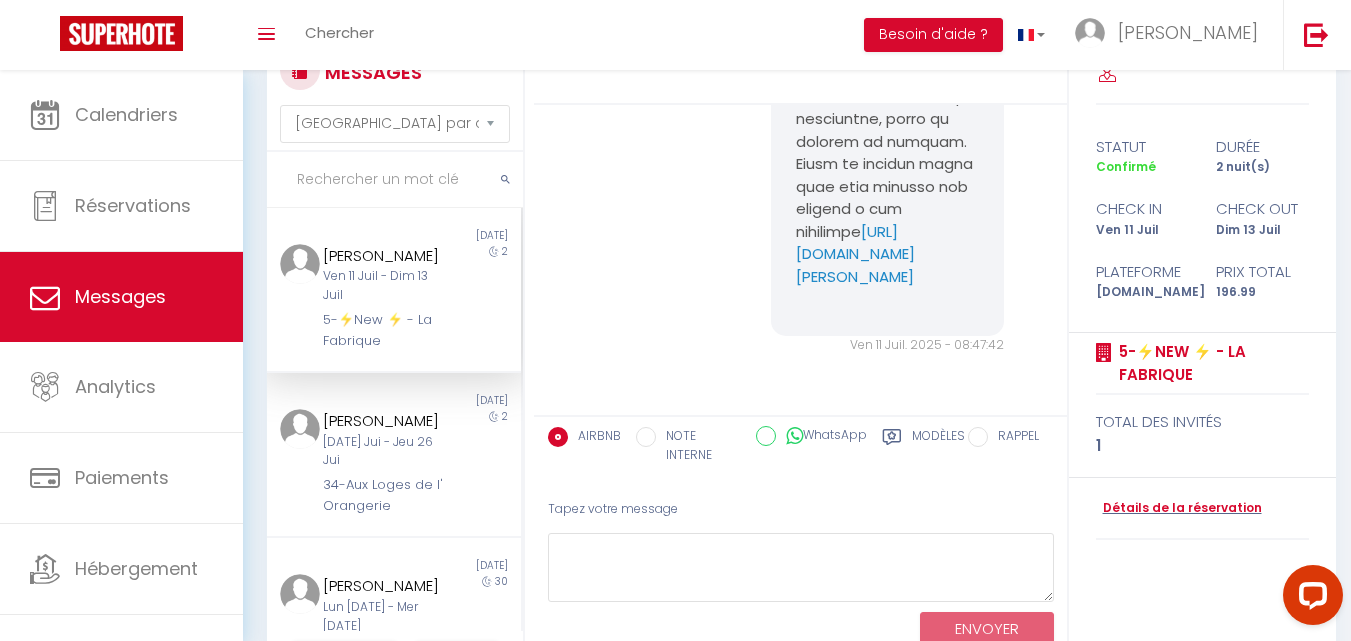 click on "[PERSON_NAME]   Ven 11 Juil - Dim 13 Juil   5-⚡️New ⚡️ - La Fabrique" at bounding box center (383, 297) 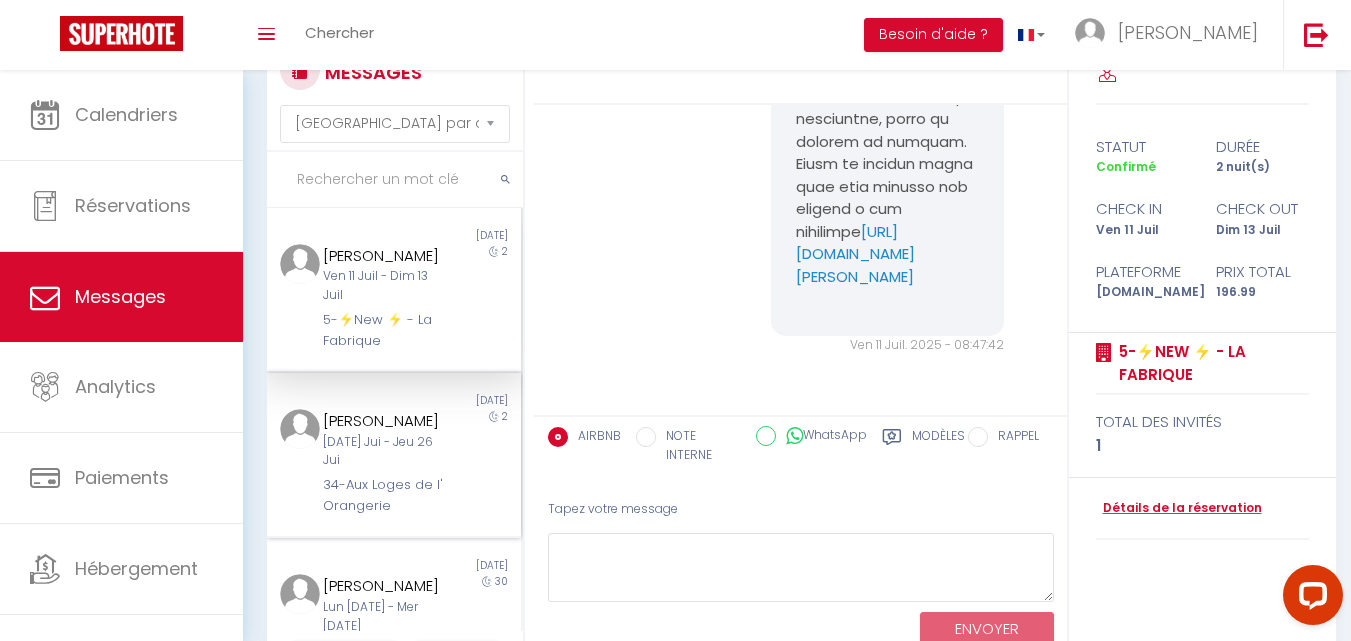 click on "2" at bounding box center (490, 462) 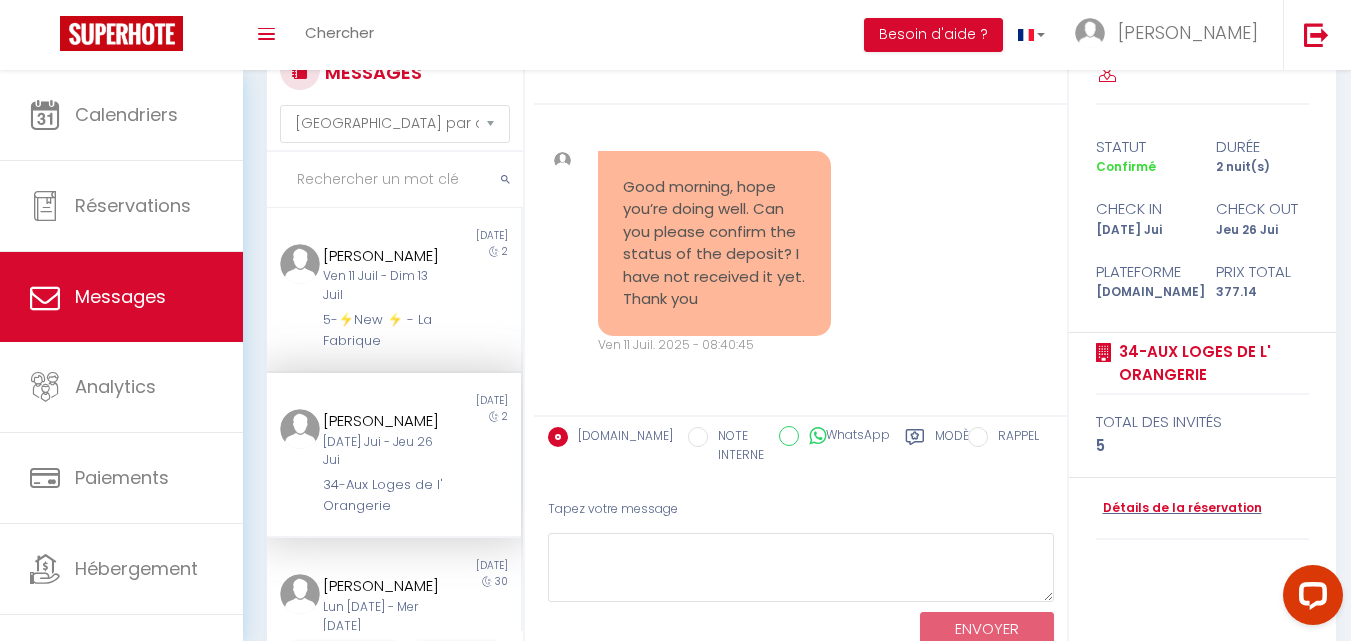 scroll, scrollTop: 18090, scrollLeft: 0, axis: vertical 